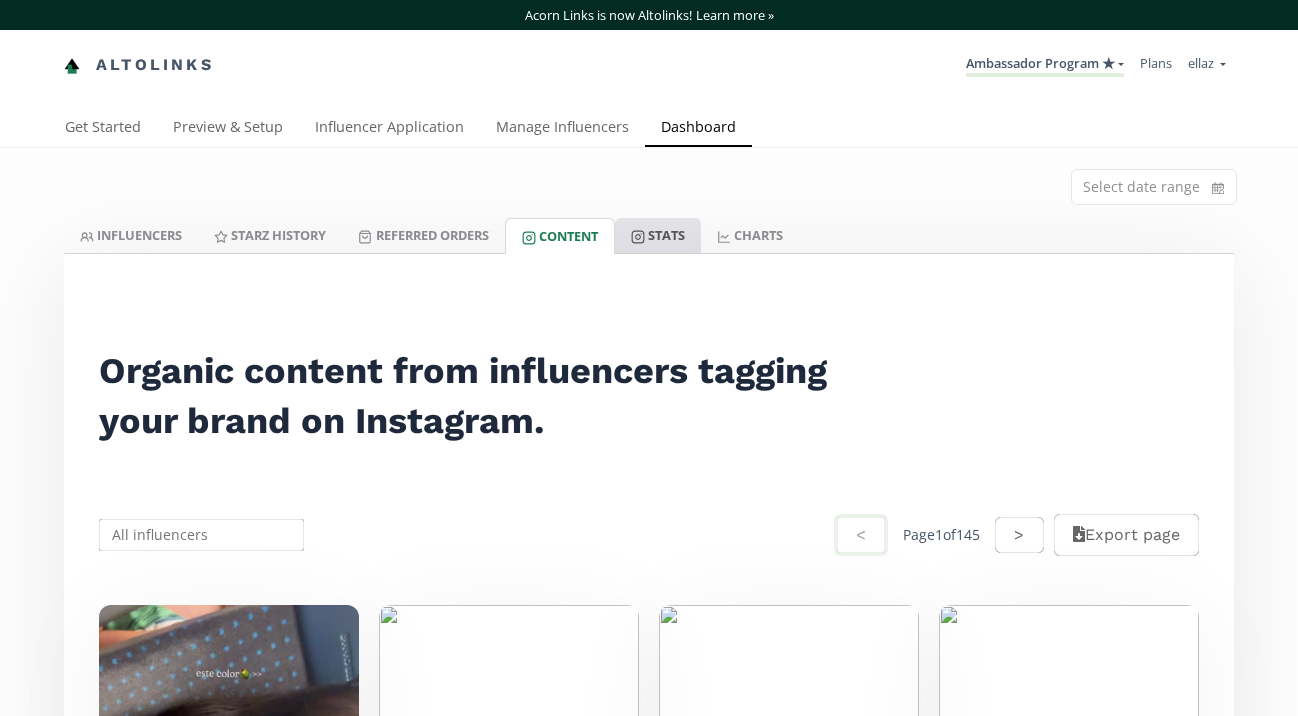 scroll, scrollTop: 0, scrollLeft: 0, axis: both 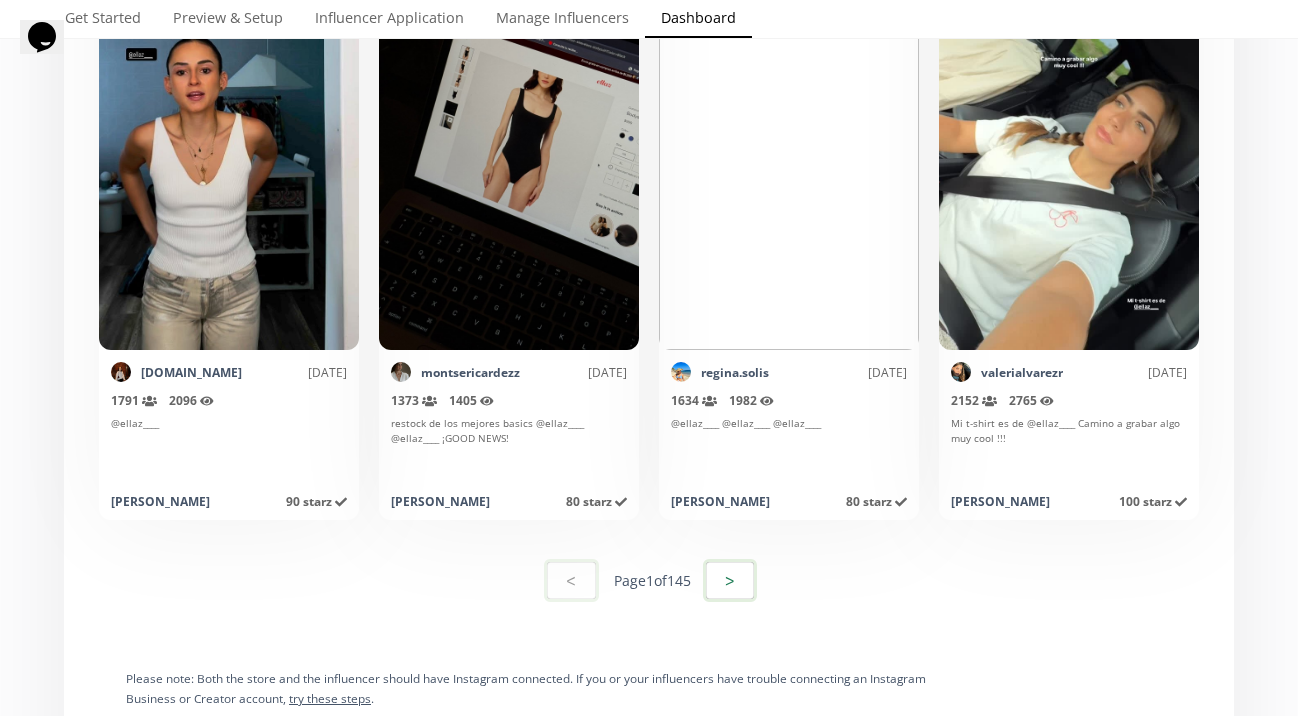 click on ">" at bounding box center [730, 580] 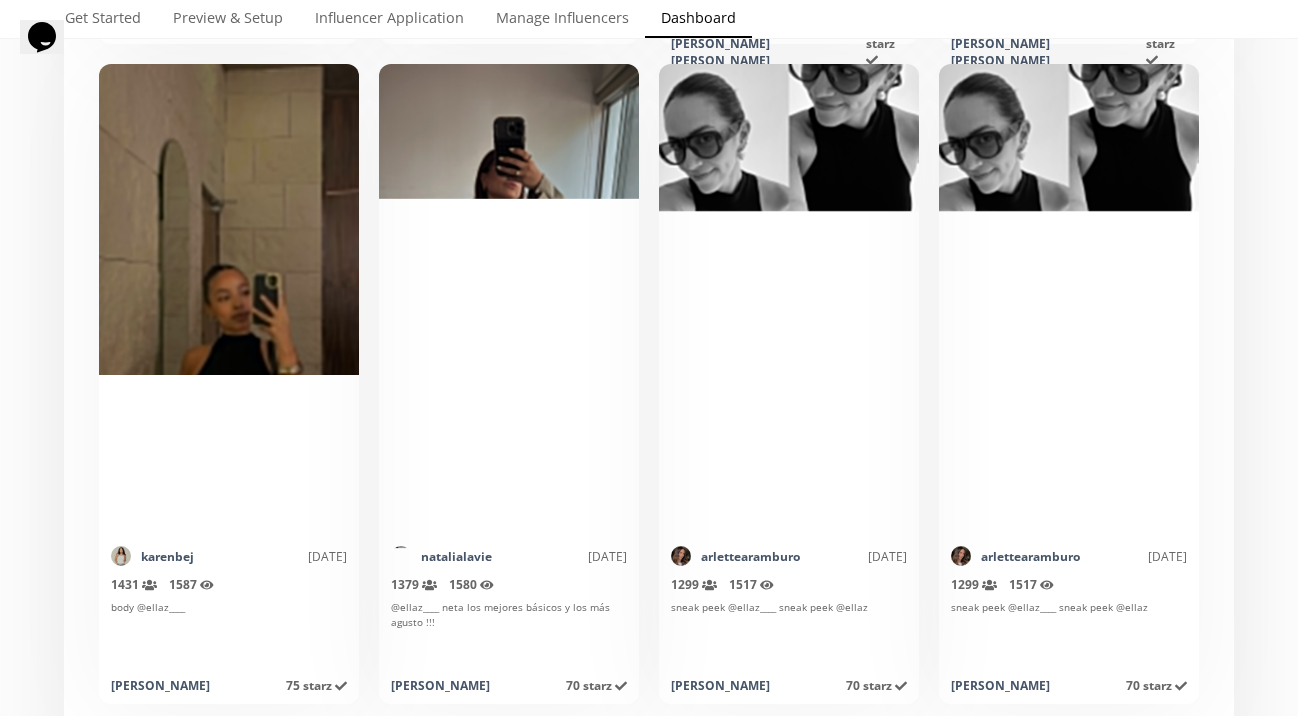scroll, scrollTop: 9882, scrollLeft: 0, axis: vertical 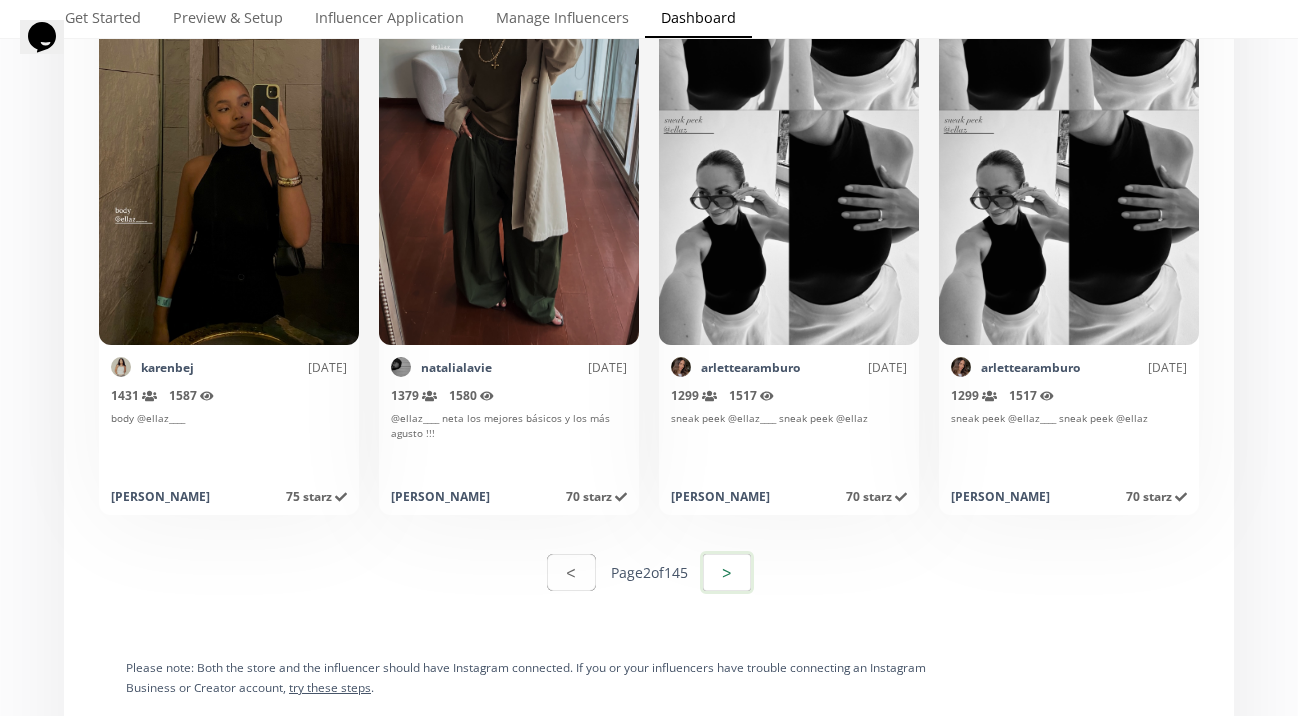 click on ">" at bounding box center [727, 572] 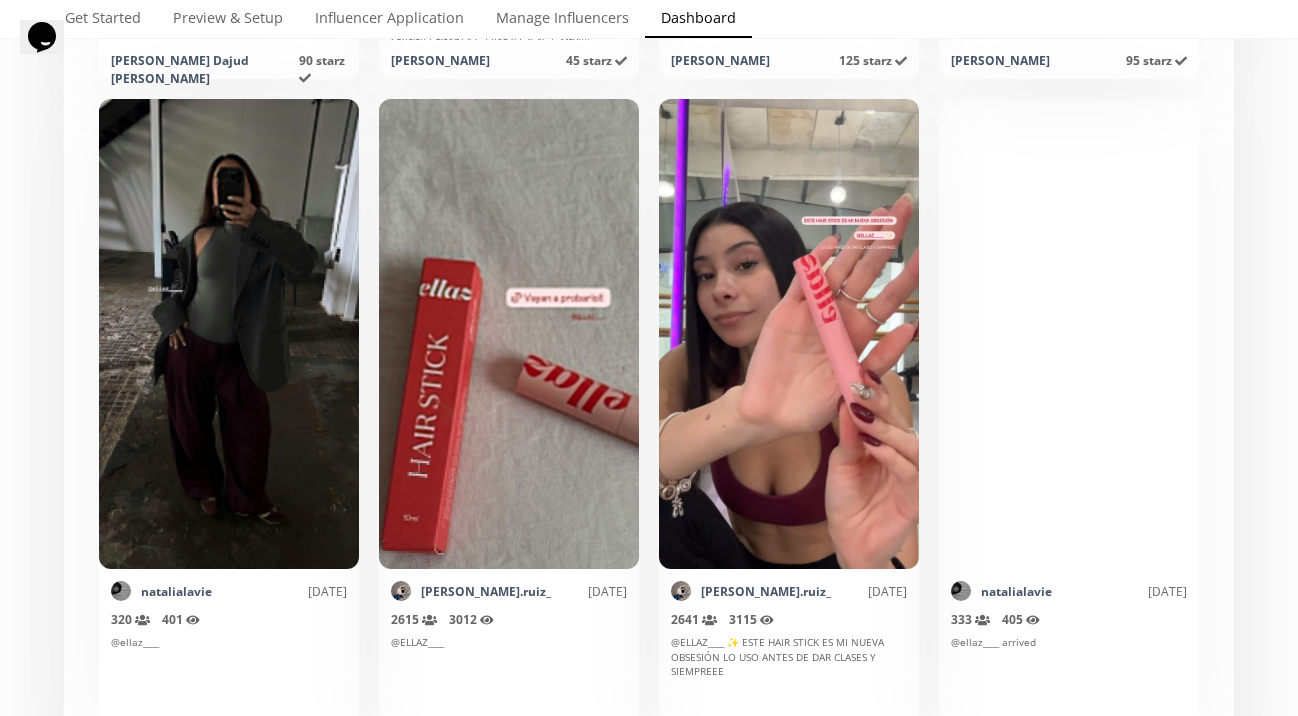 scroll, scrollTop: 10483, scrollLeft: 0, axis: vertical 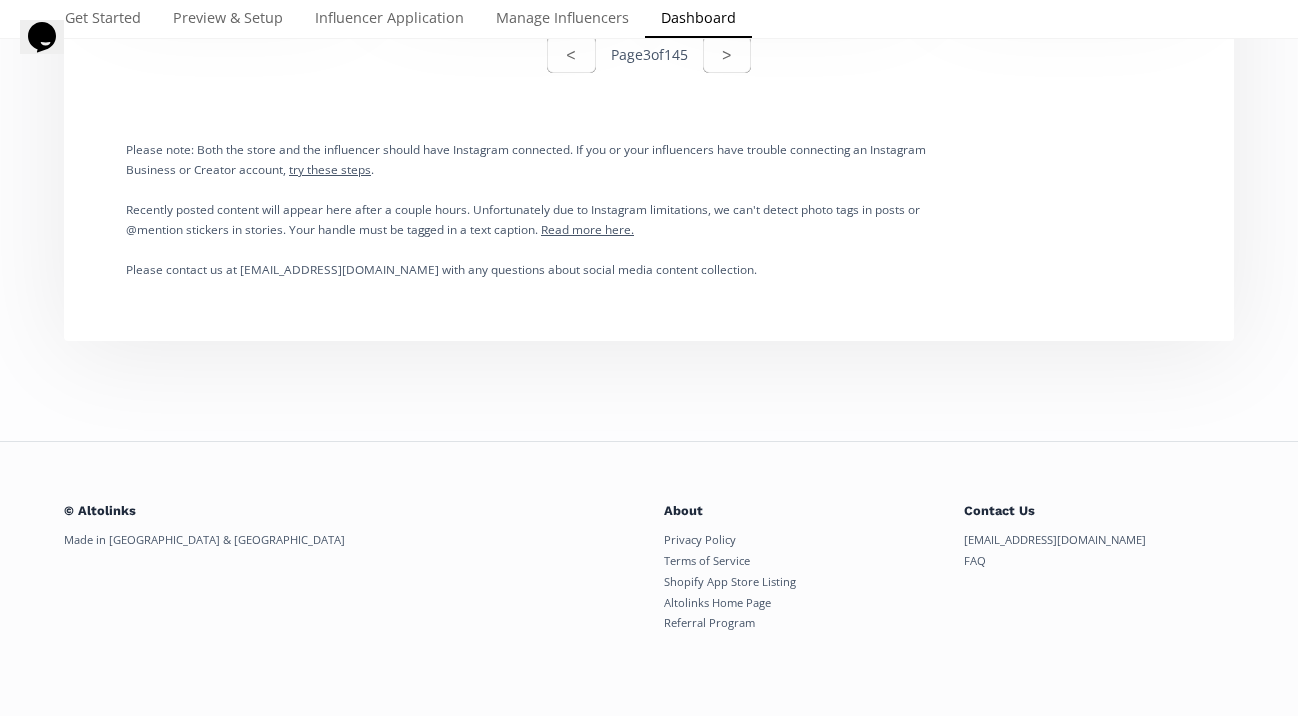 click on "< Page  3  of  145 >" at bounding box center (649, 54) 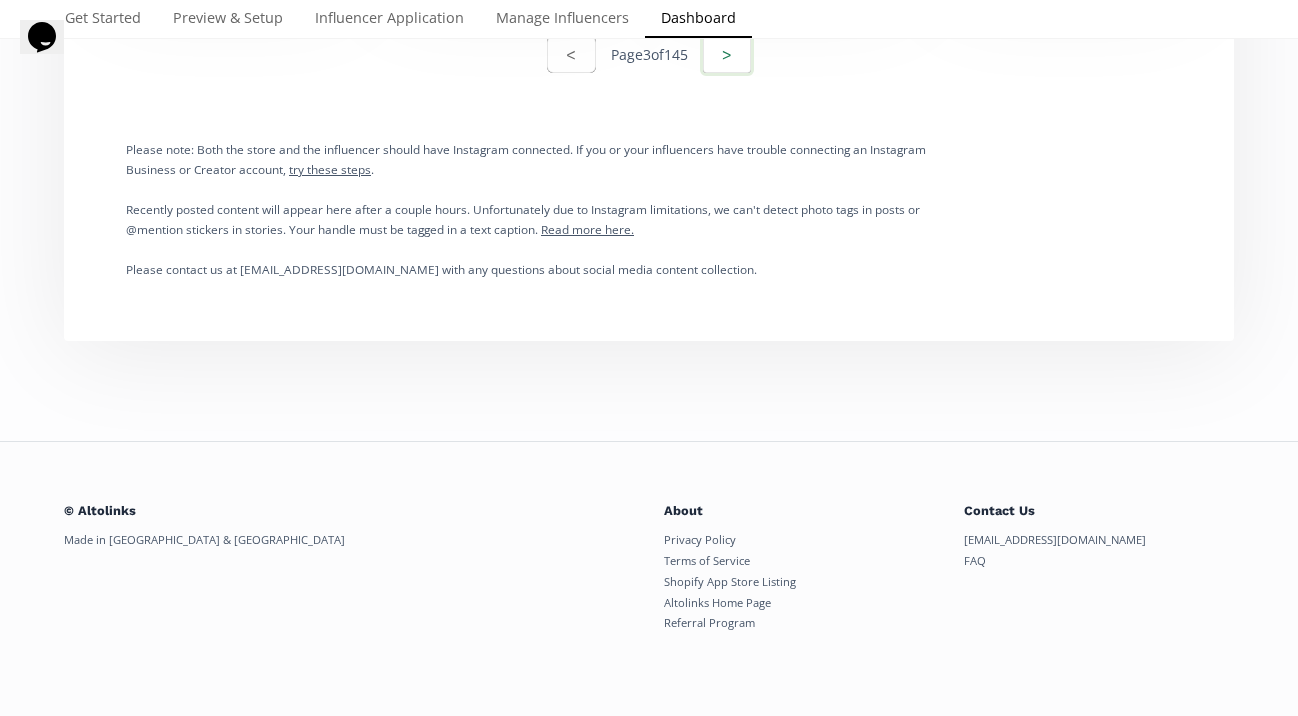 click on ">" at bounding box center (727, 54) 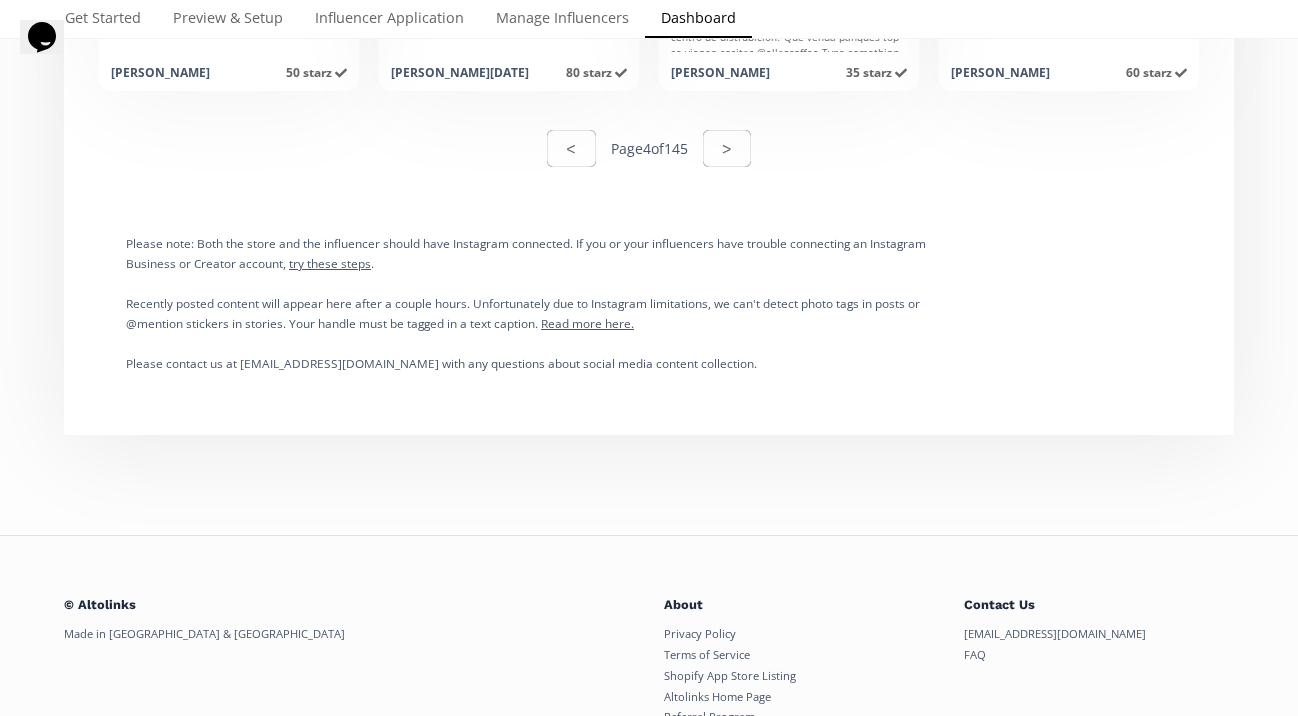 scroll, scrollTop: 10426, scrollLeft: 0, axis: vertical 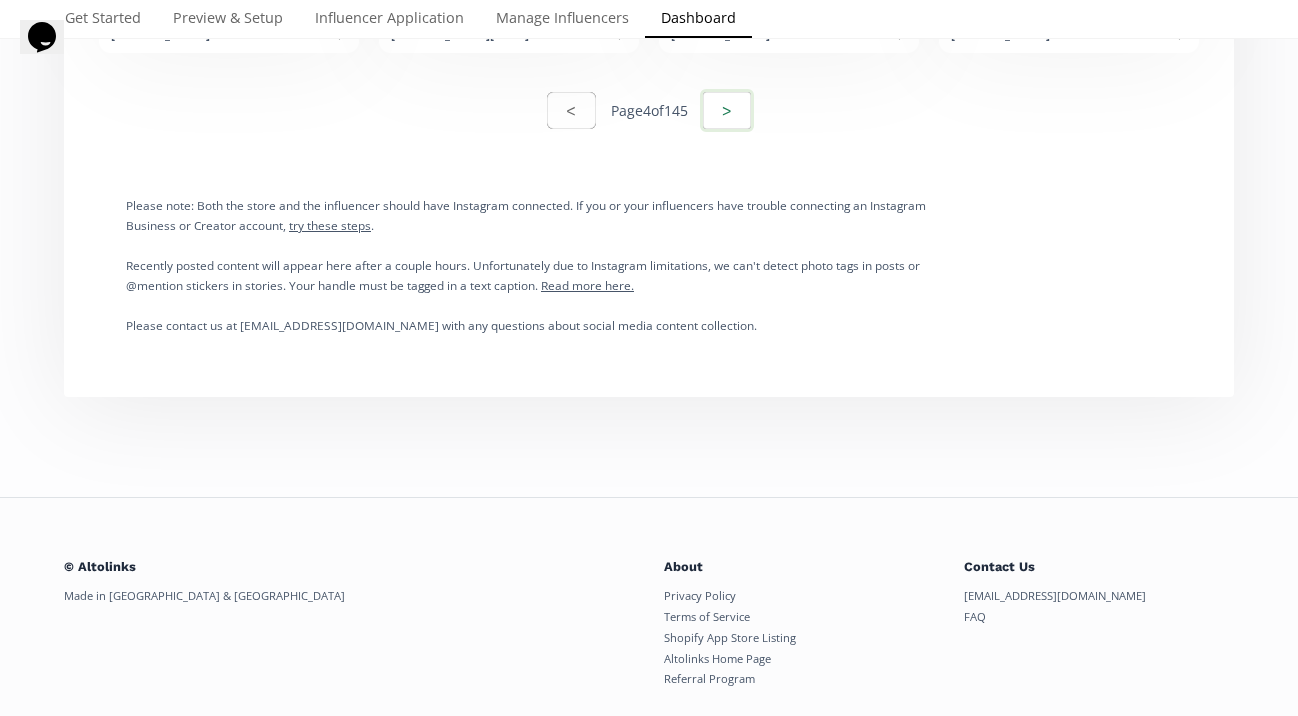 click on ">" at bounding box center [727, 110] 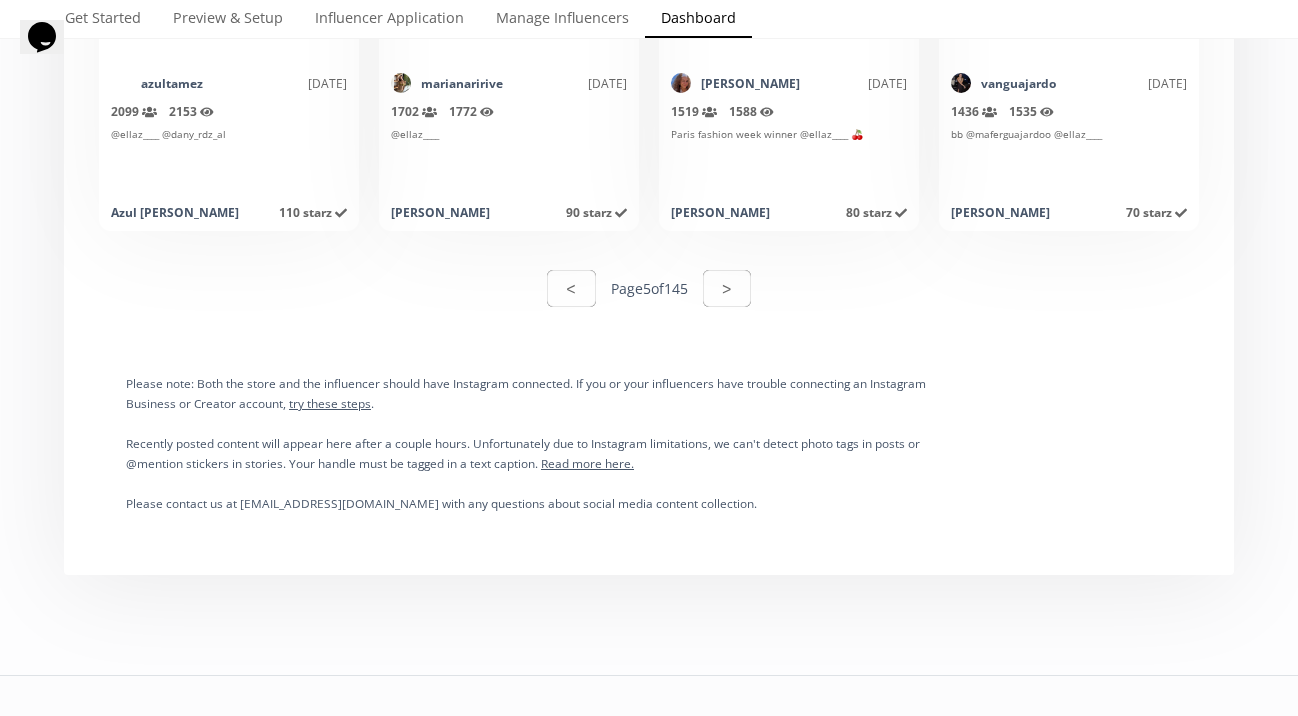 scroll, scrollTop: 10281, scrollLeft: 0, axis: vertical 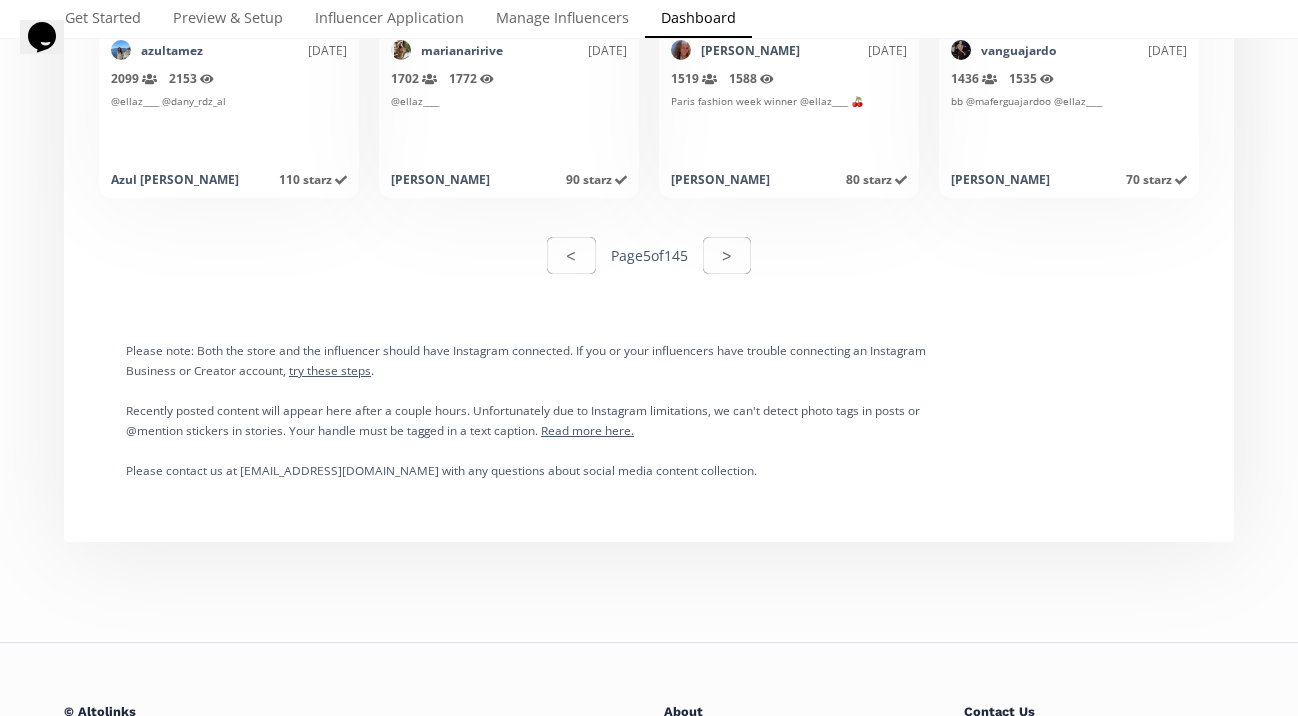 click on "< Page  5  of  145 >" at bounding box center [649, 255] 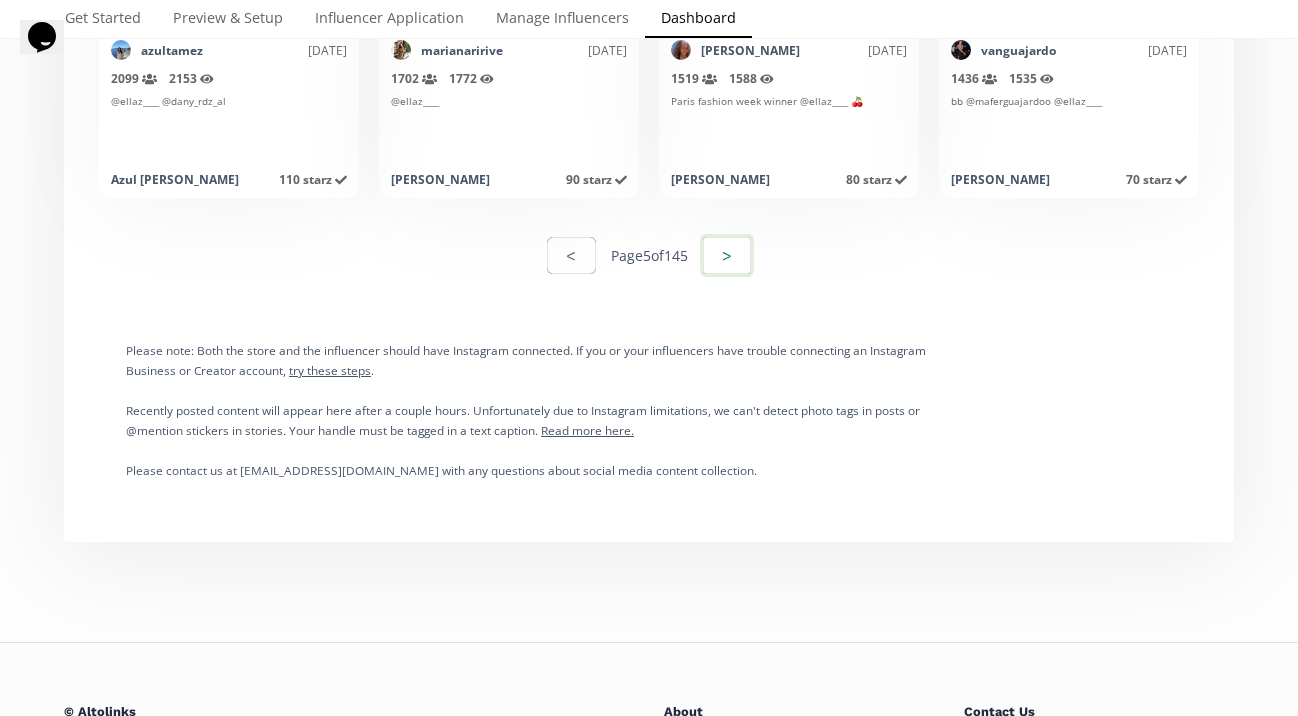 click on ">" at bounding box center (727, 255) 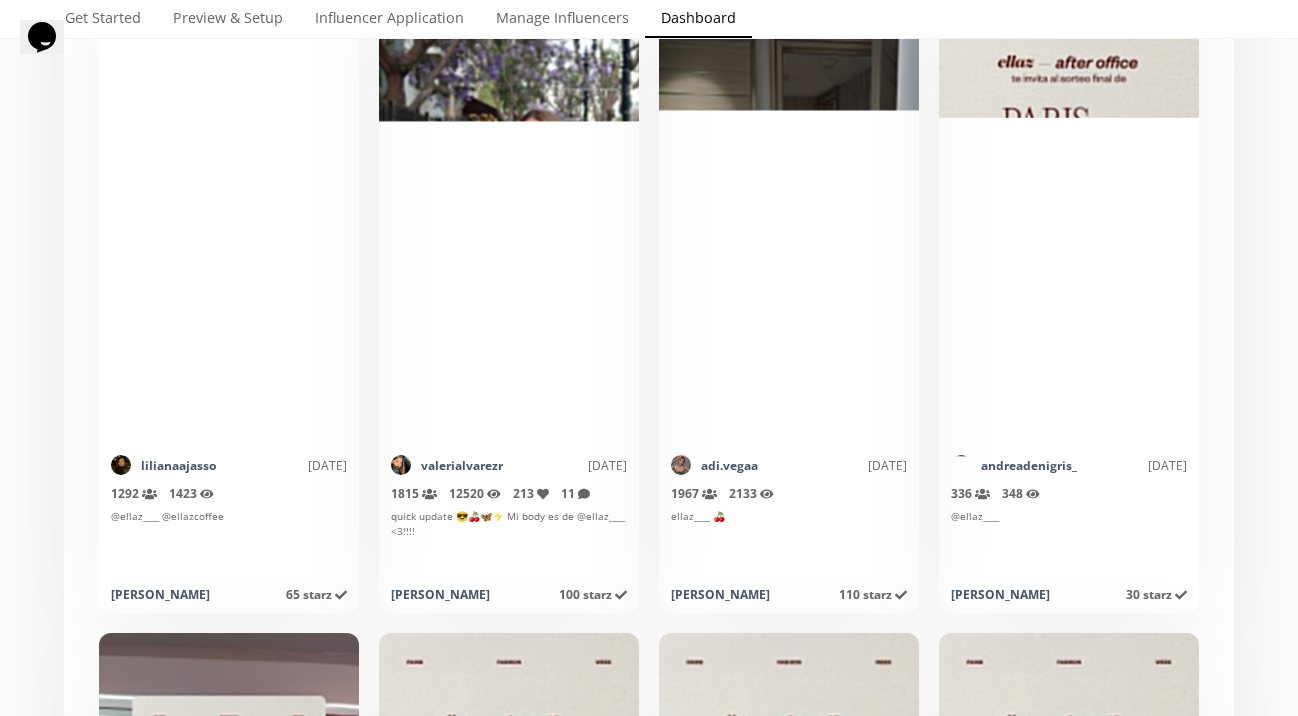 scroll, scrollTop: 7875, scrollLeft: 0, axis: vertical 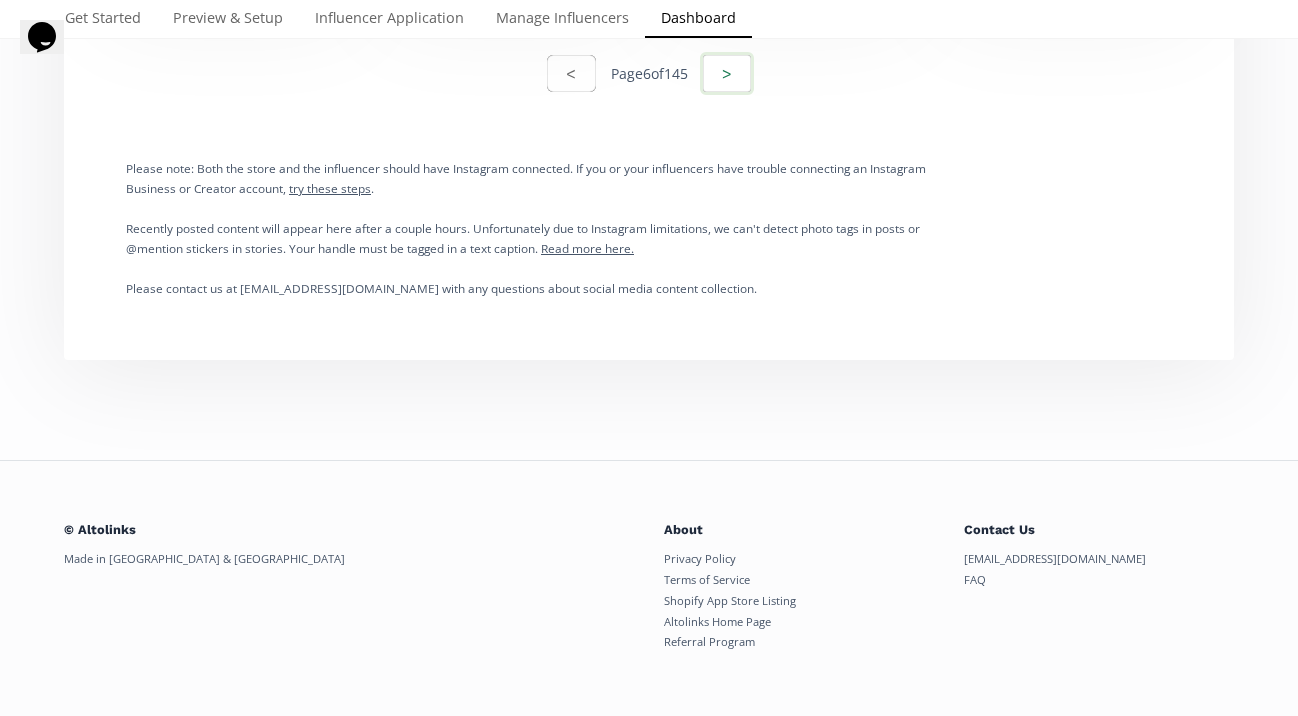 click on ">" at bounding box center (727, 73) 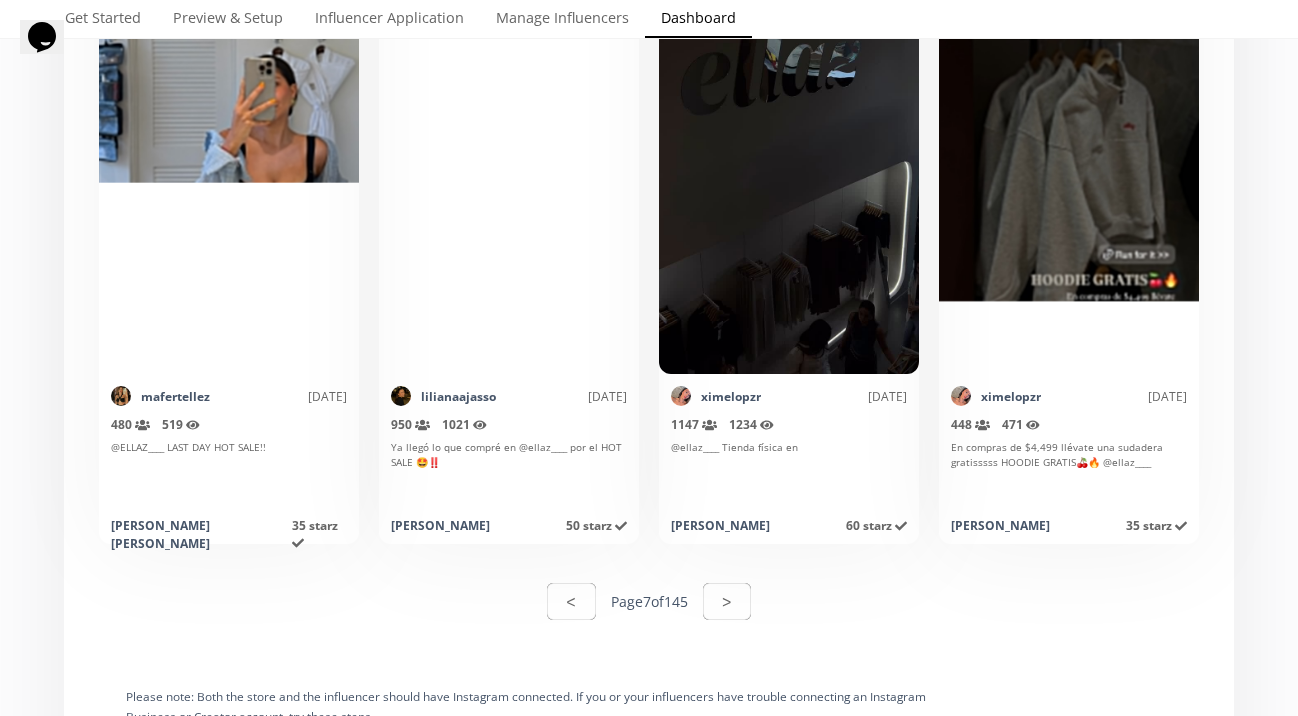 scroll, scrollTop: 10483, scrollLeft: 0, axis: vertical 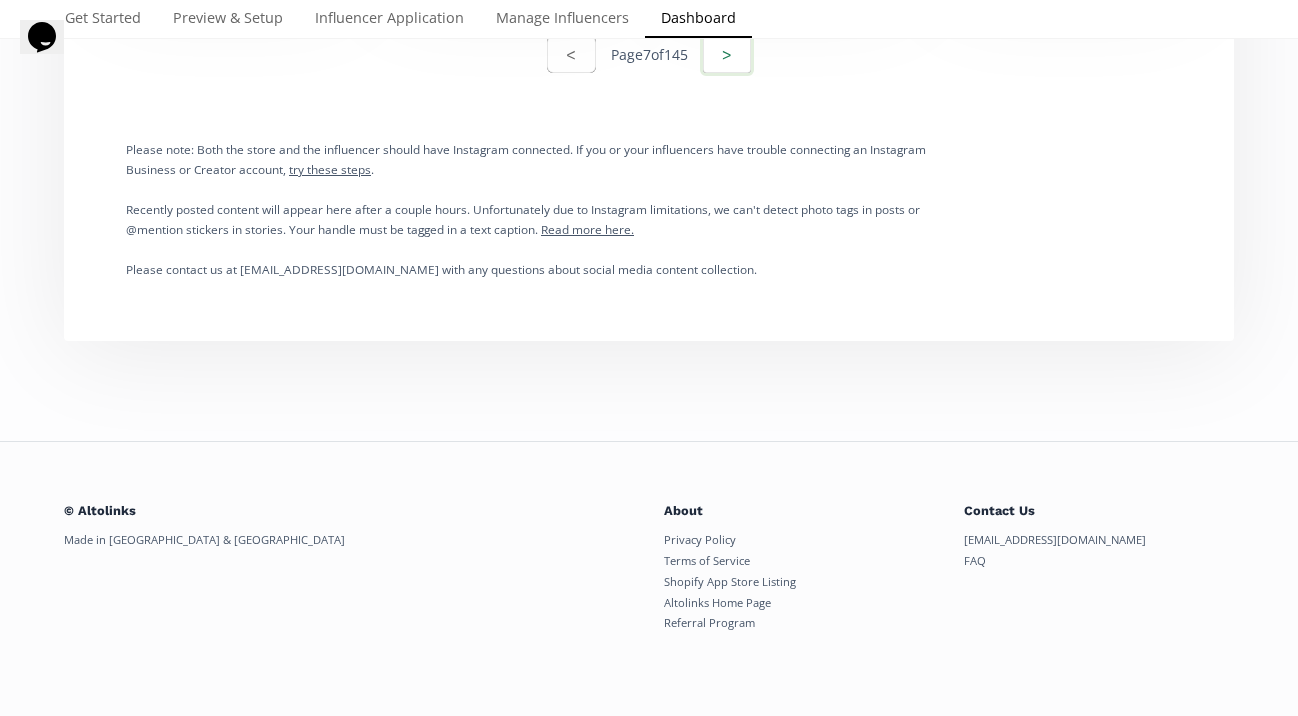 click on ">" at bounding box center [727, 54] 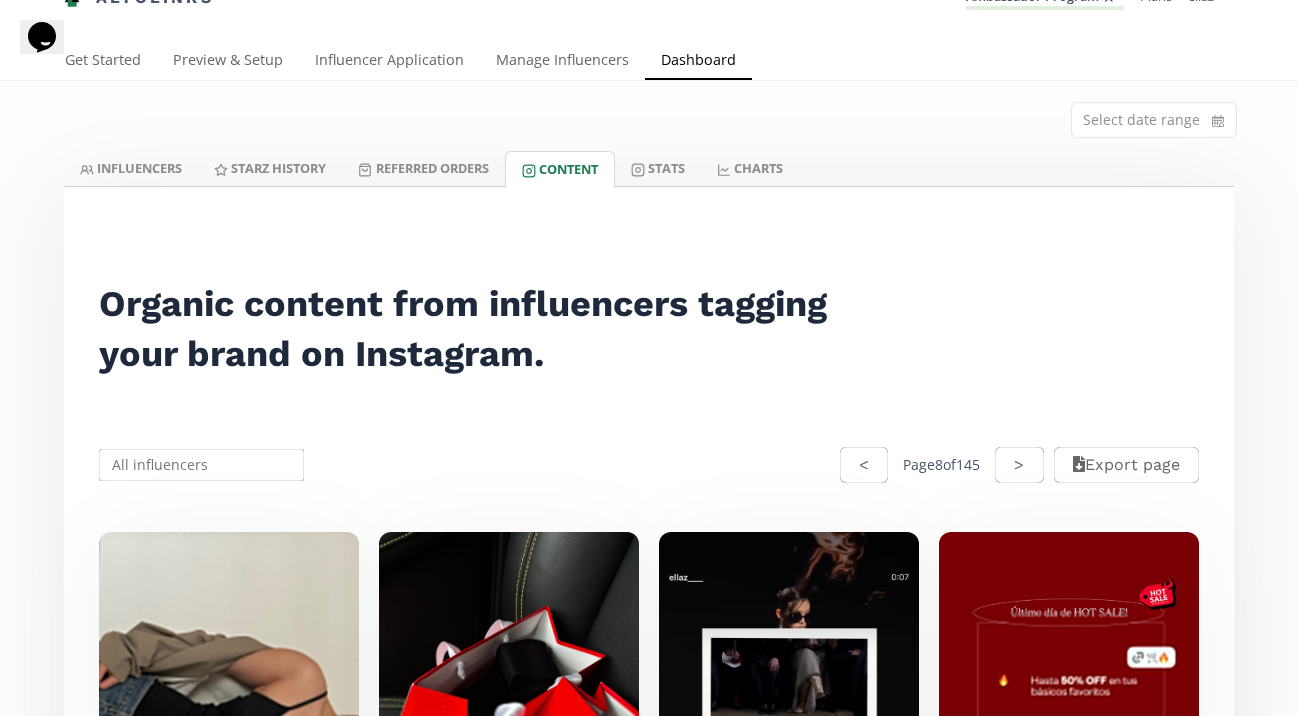 scroll, scrollTop: 0, scrollLeft: 0, axis: both 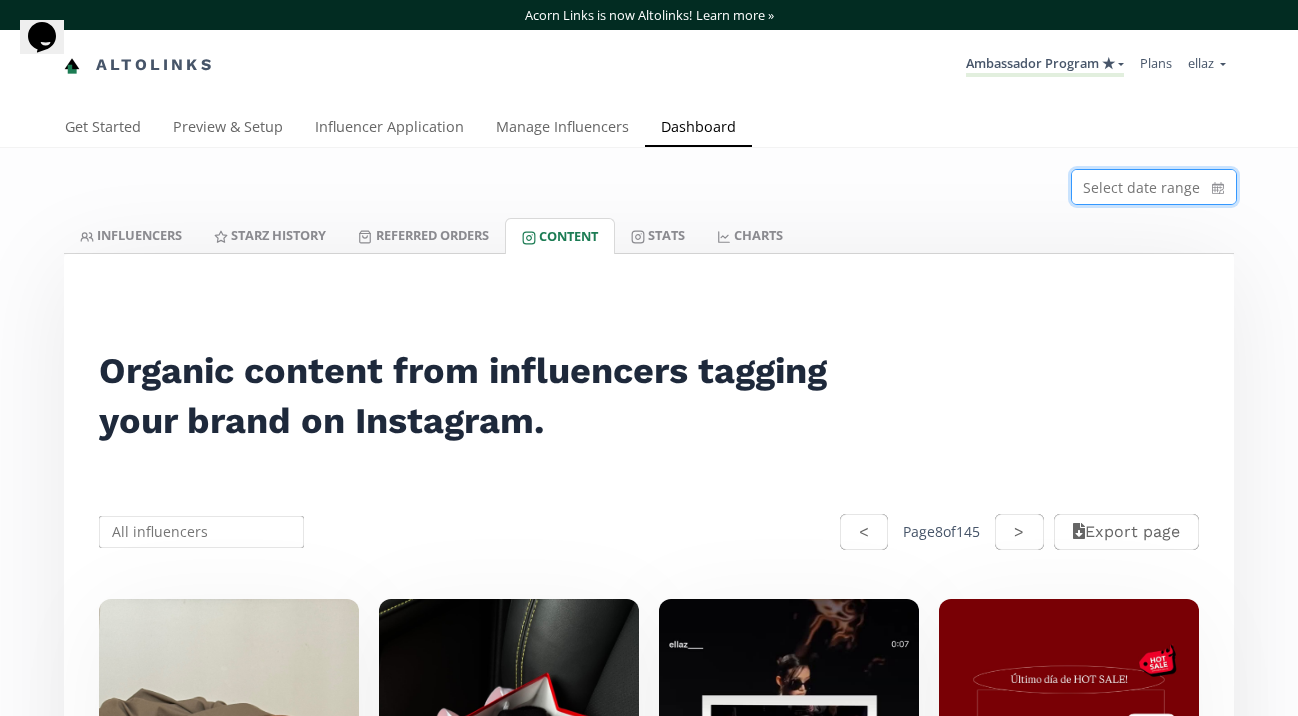 click at bounding box center [1154, 187] 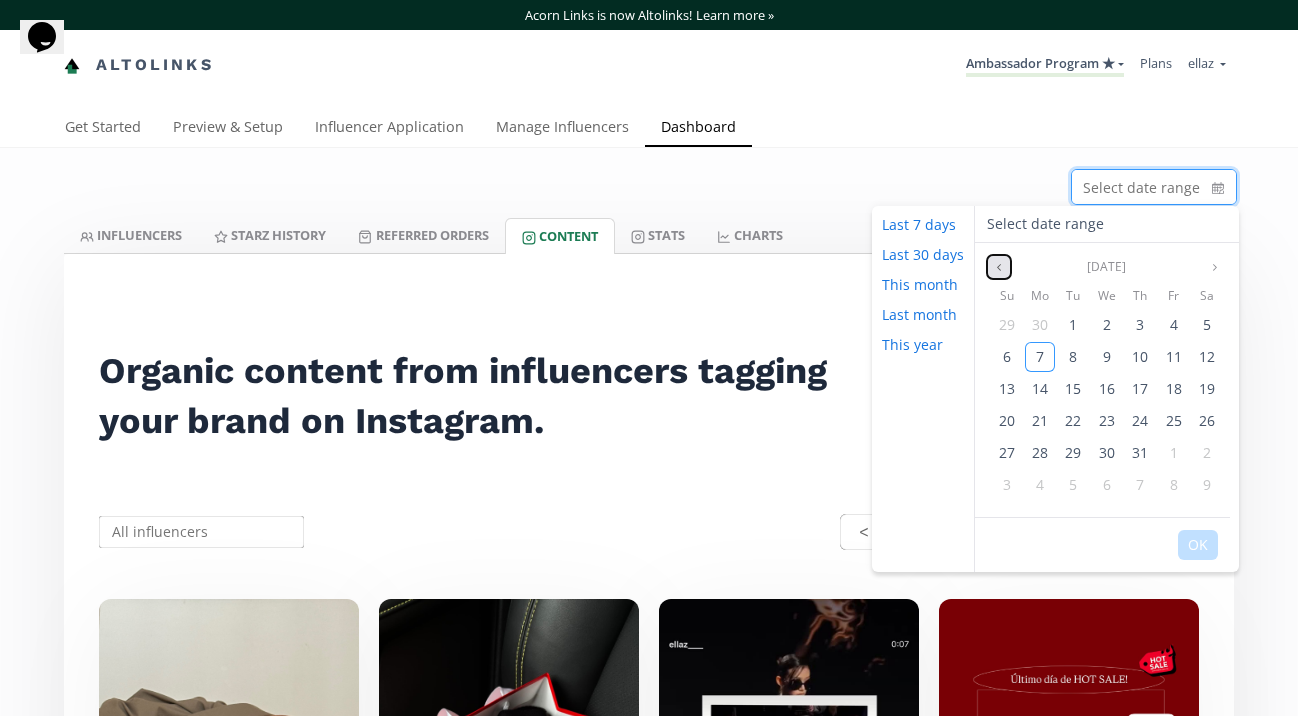 click 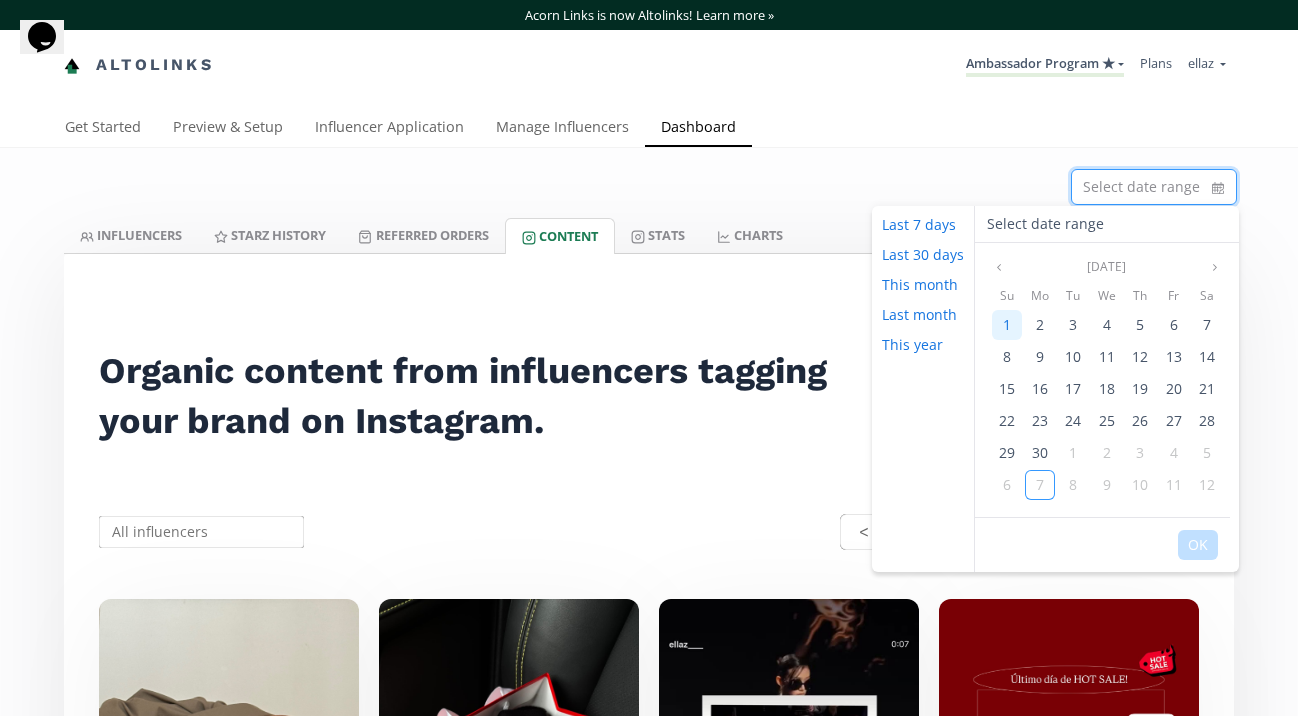 click on "1" at bounding box center [1007, 325] 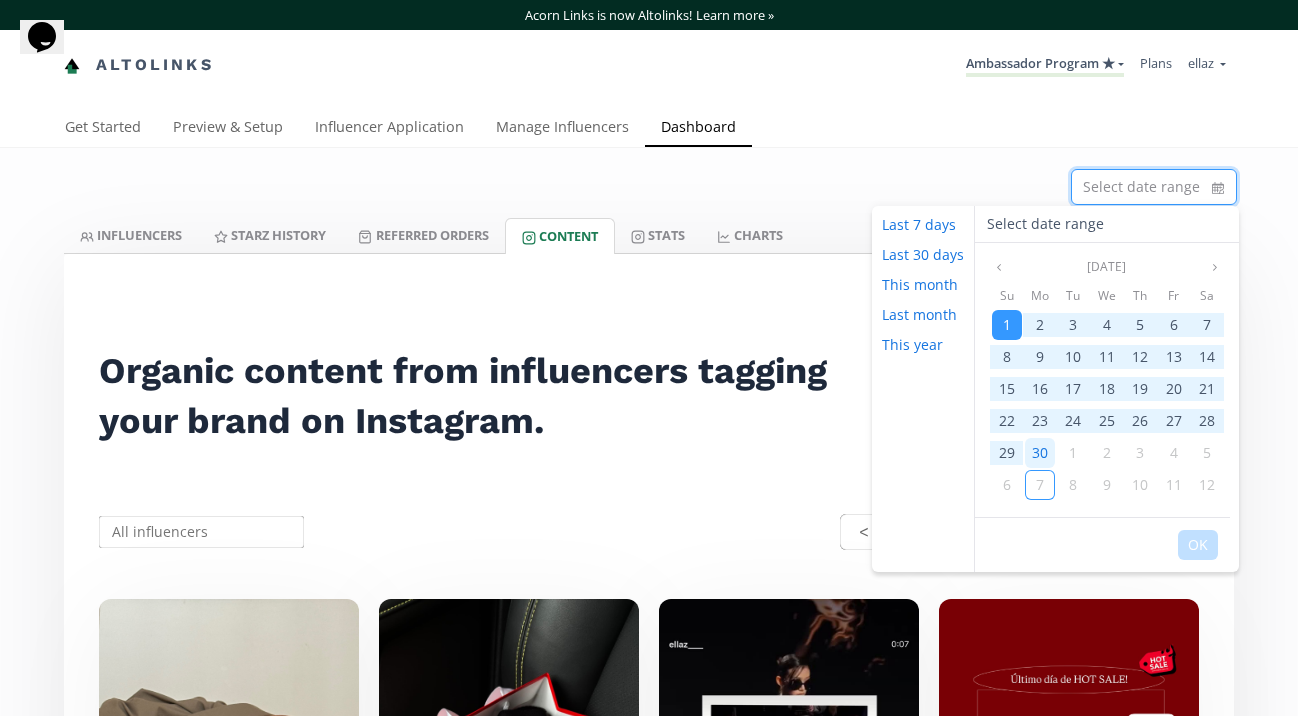 click on "30" at bounding box center [1040, 452] 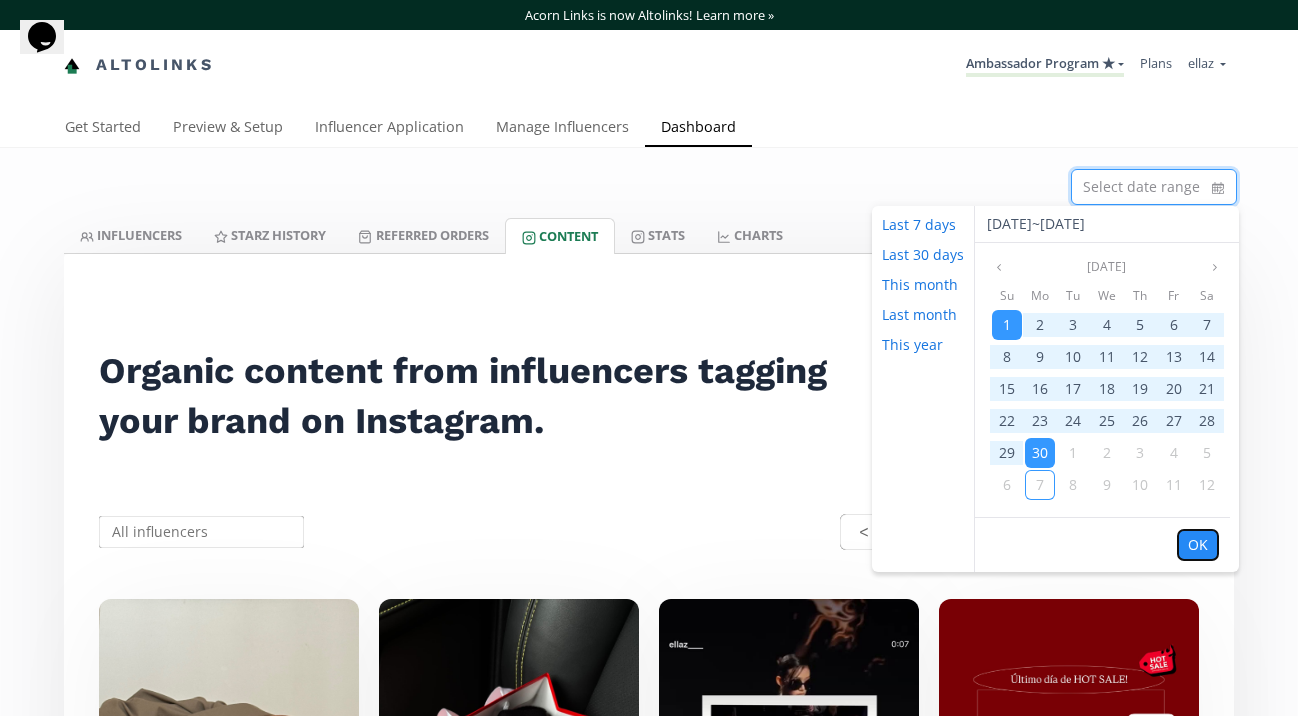 click on "OK" at bounding box center (1198, 545) 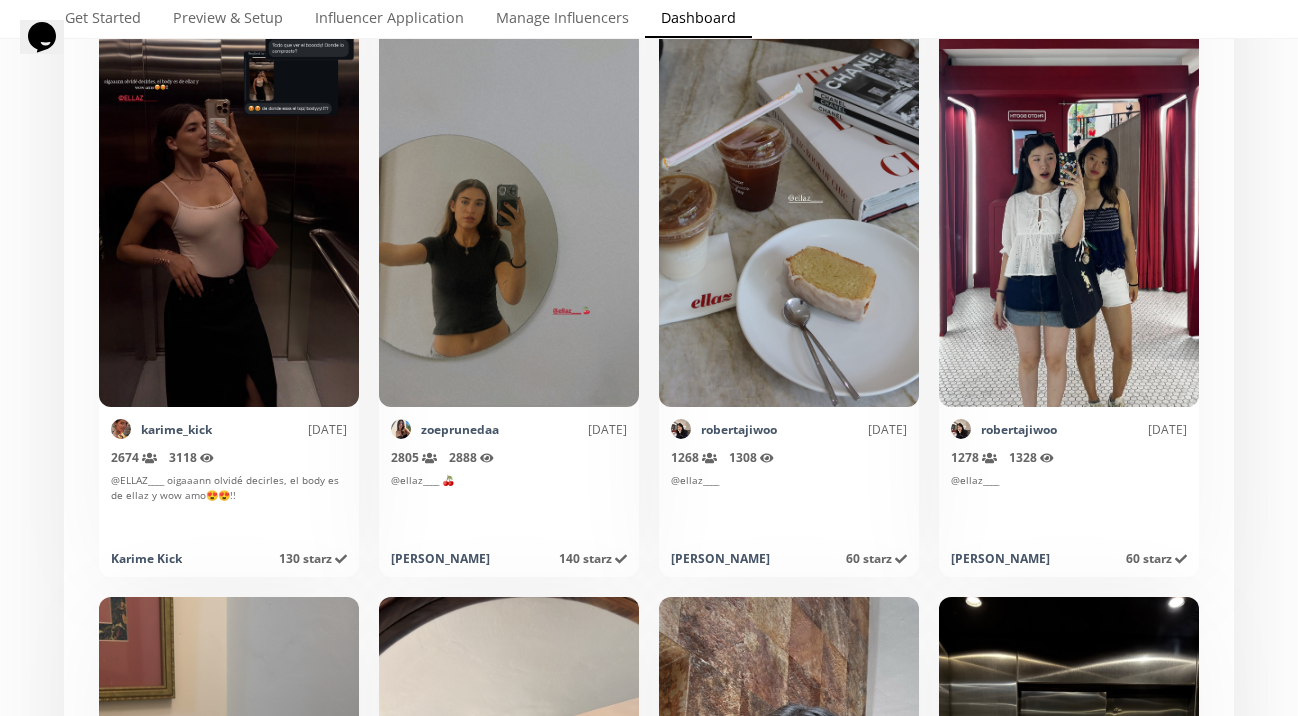 scroll, scrollTop: 0, scrollLeft: 0, axis: both 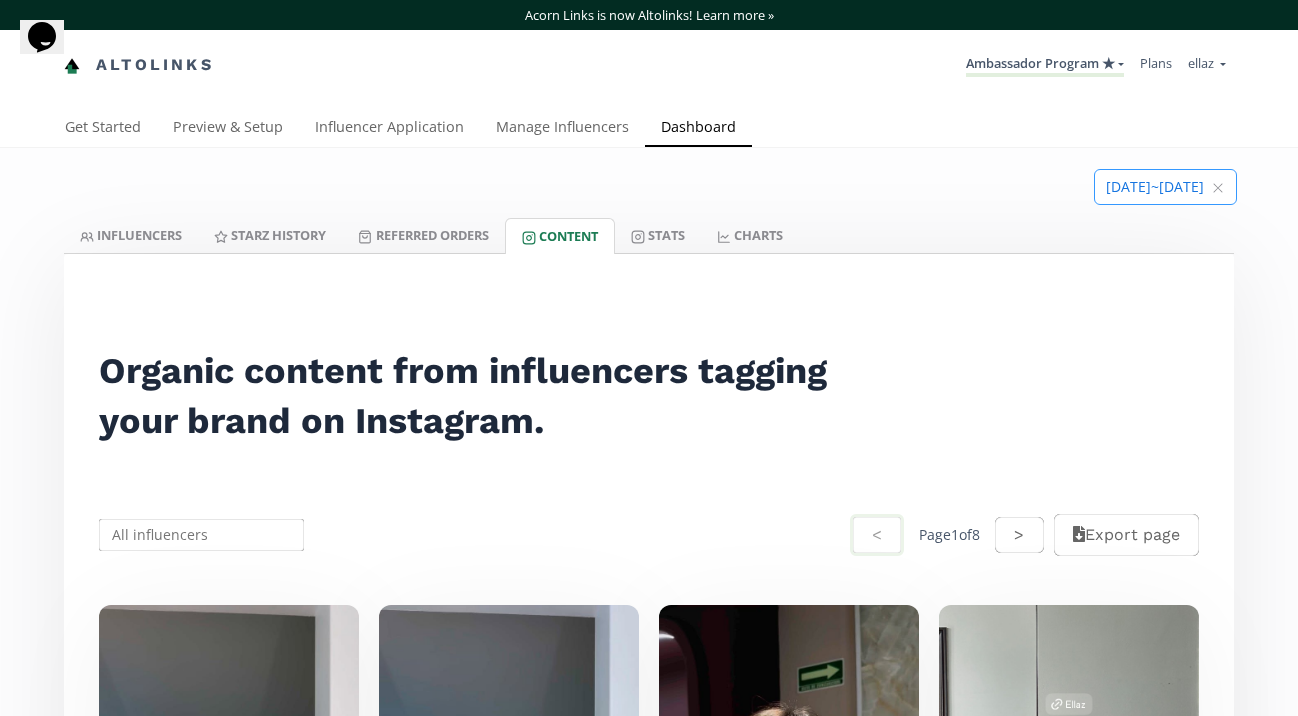 click at bounding box center (1165, 187) 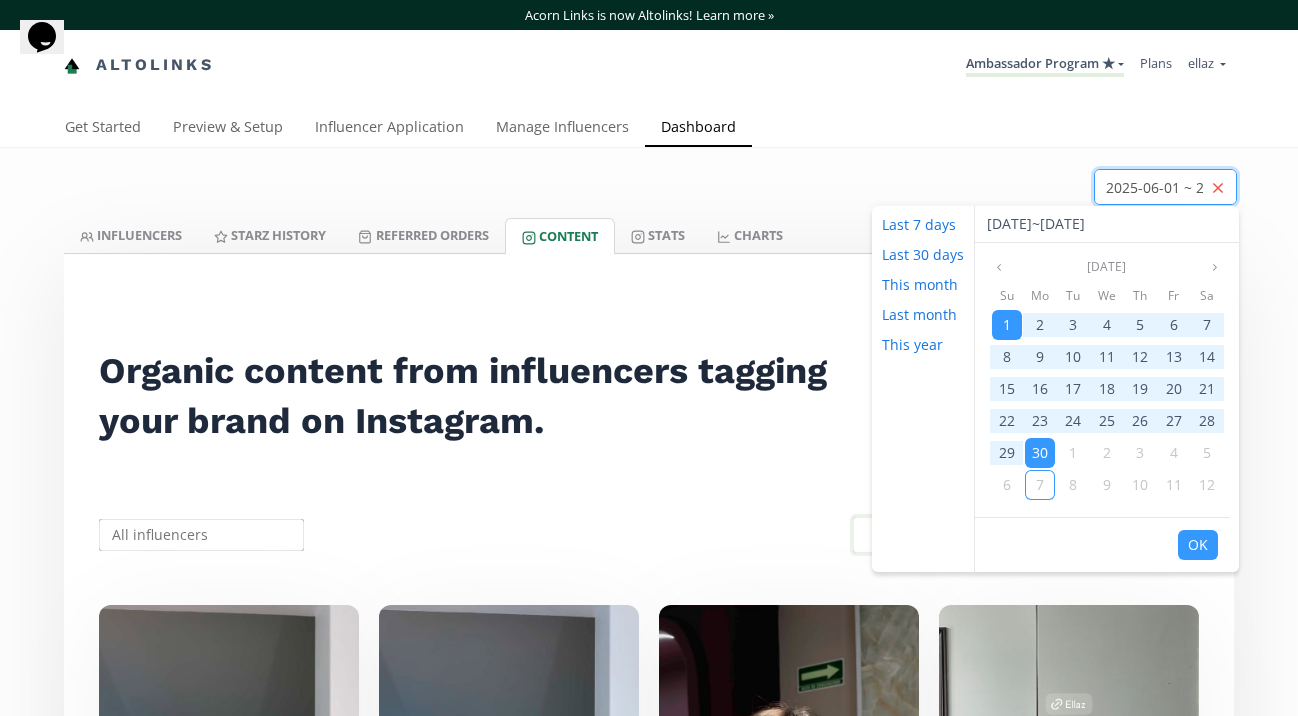 click at bounding box center (1218, 188) 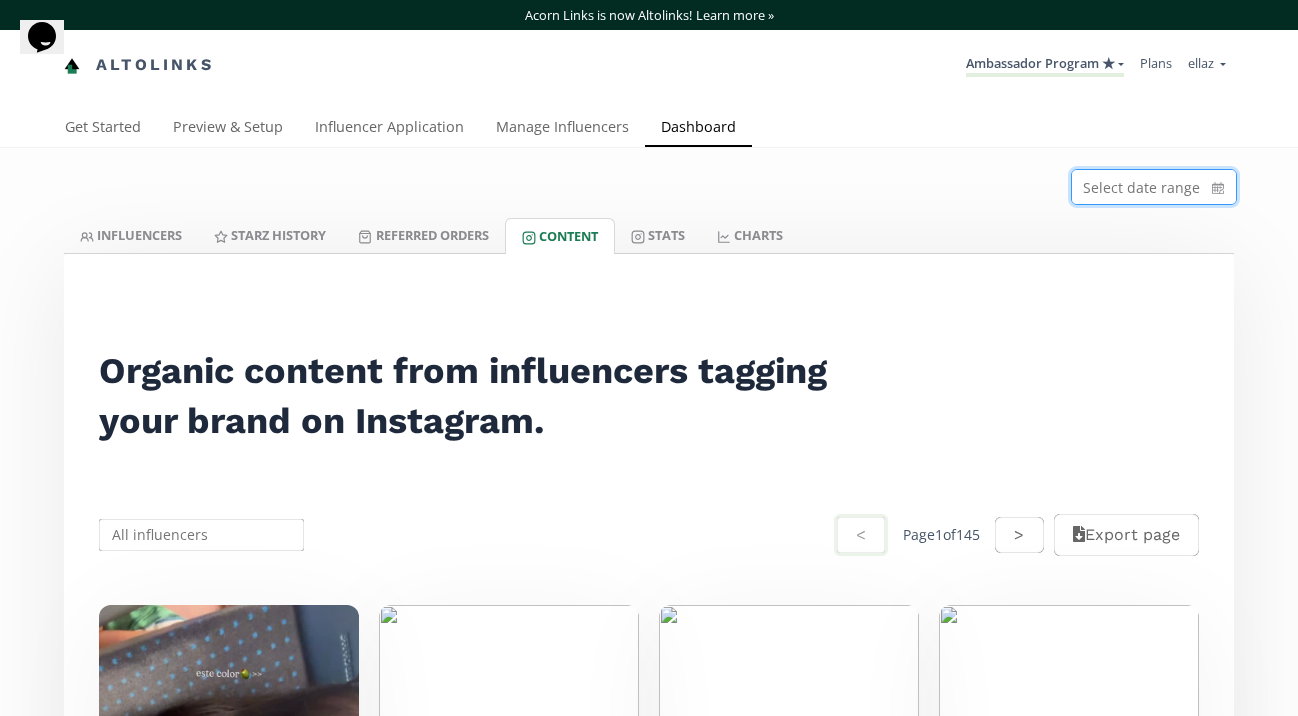 click 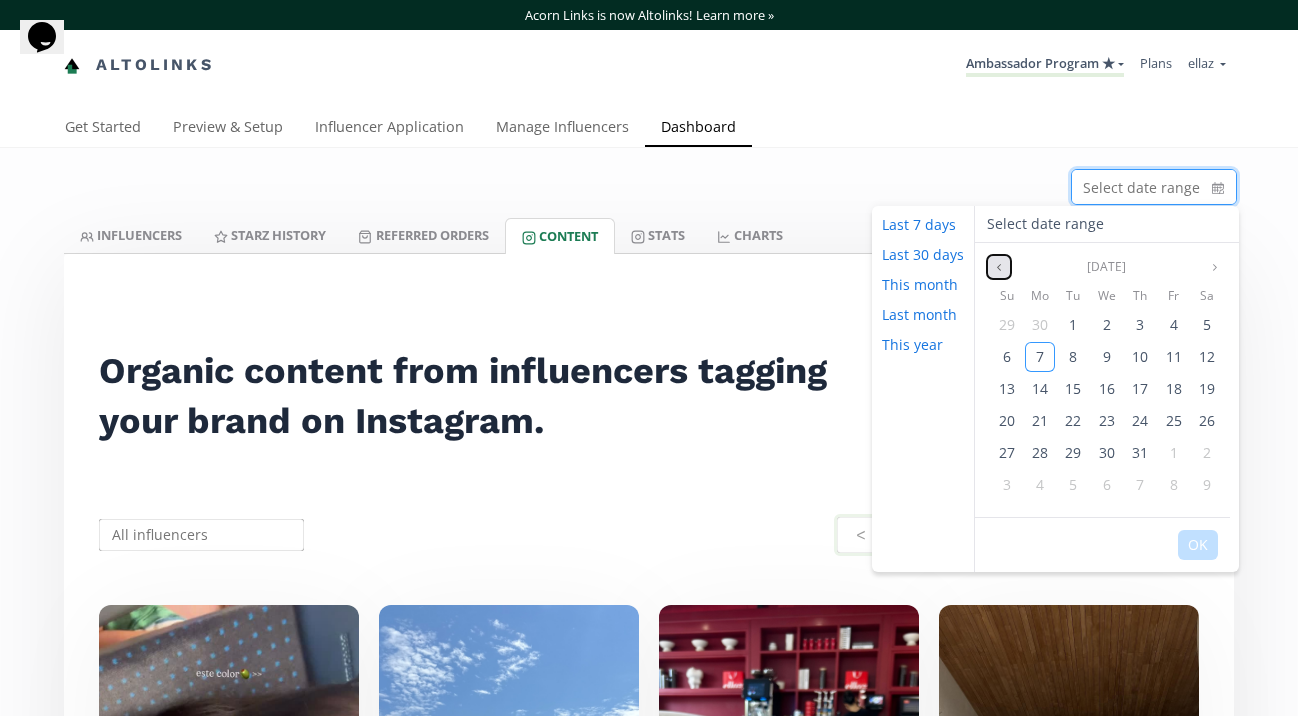 click at bounding box center [999, 267] 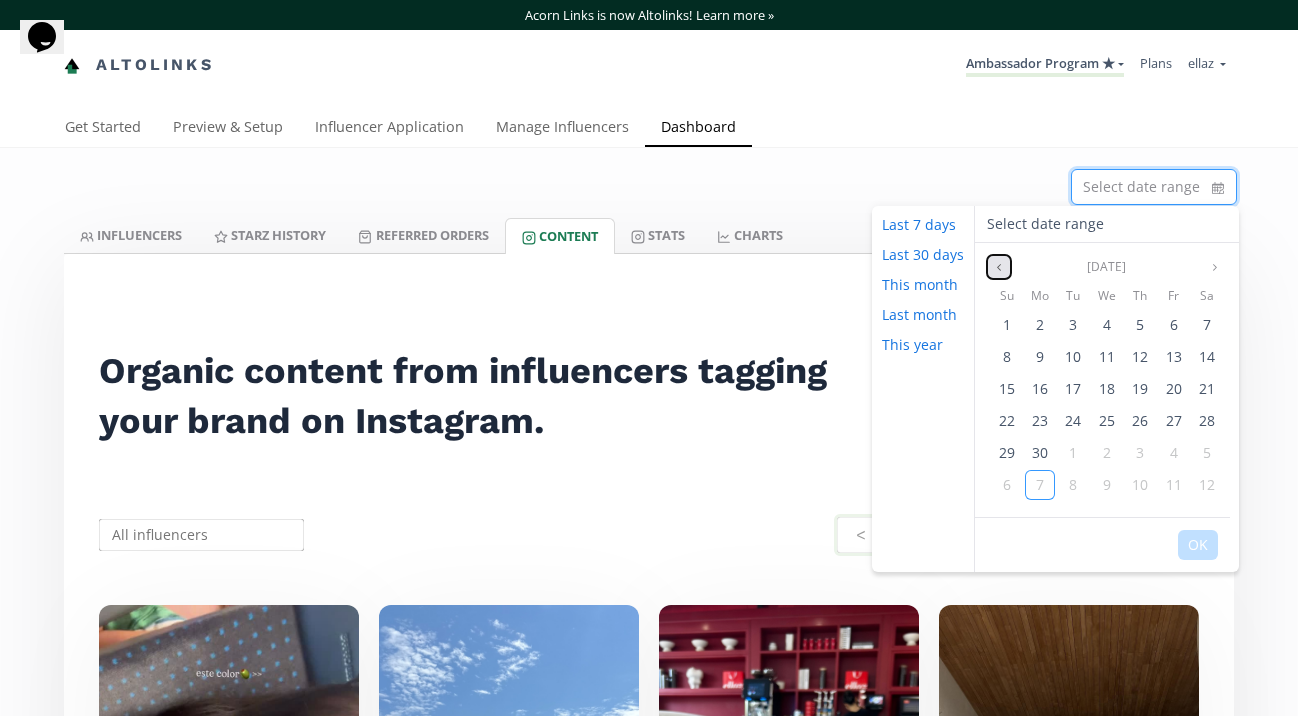 click at bounding box center (999, 267) 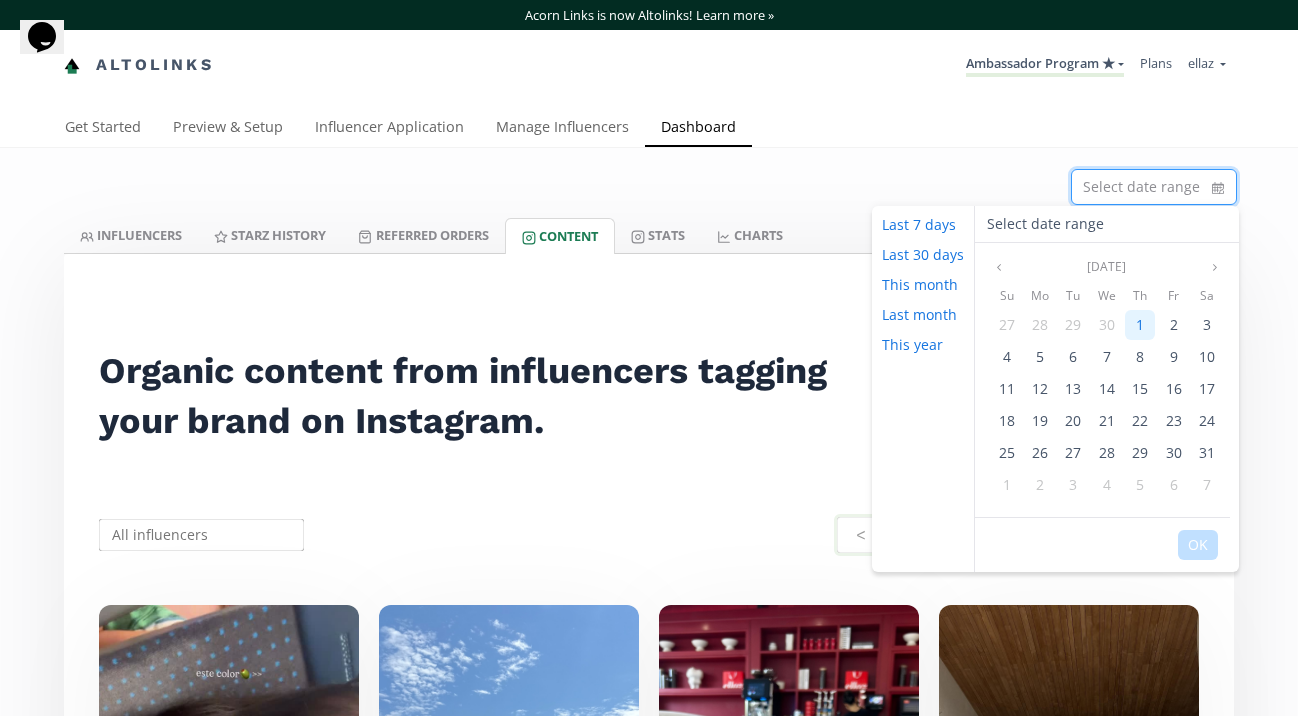 click on "1" at bounding box center [1140, 324] 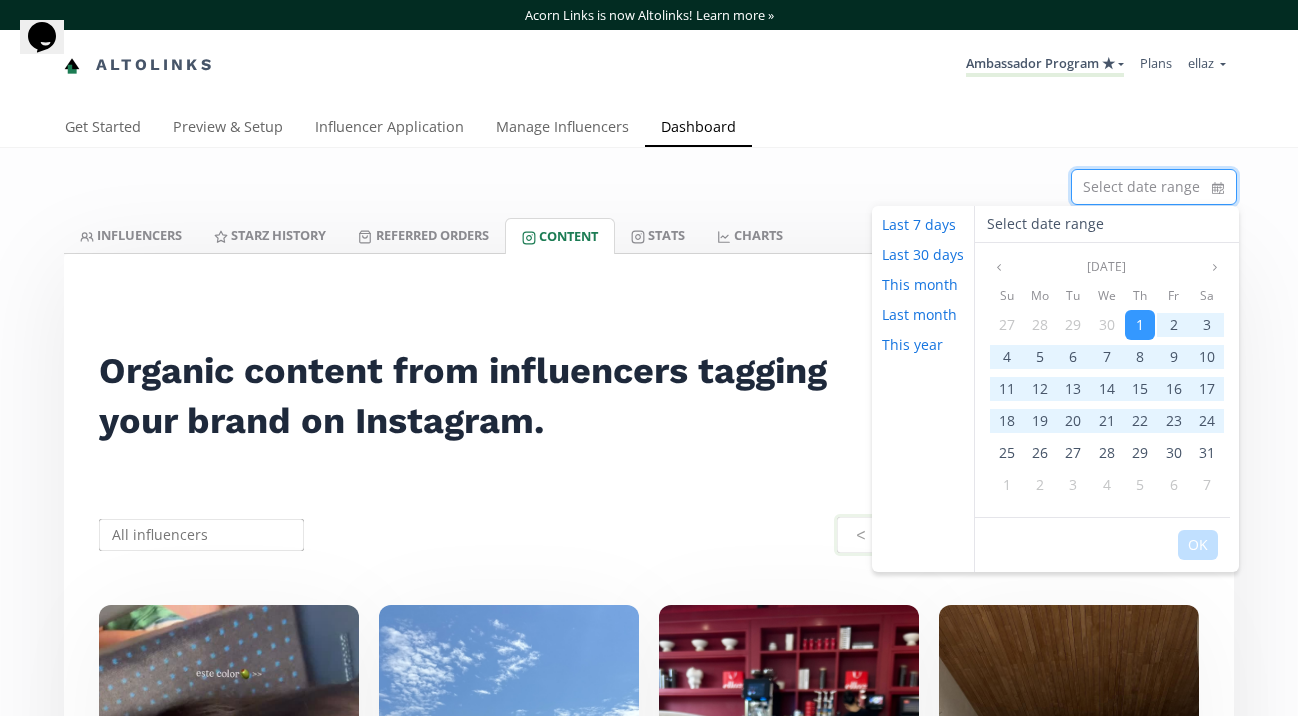 click on "Su Mo Tu We Th Fr Sa 27 28 29 30 1 2 3 4 5 6 7 8 9 10 11 12 13 14 15 16 17 18 19 20 21 22 23 24 25 26 27 28 29 30 31 1 2 3 4 5 6 7" at bounding box center (1107, 396) 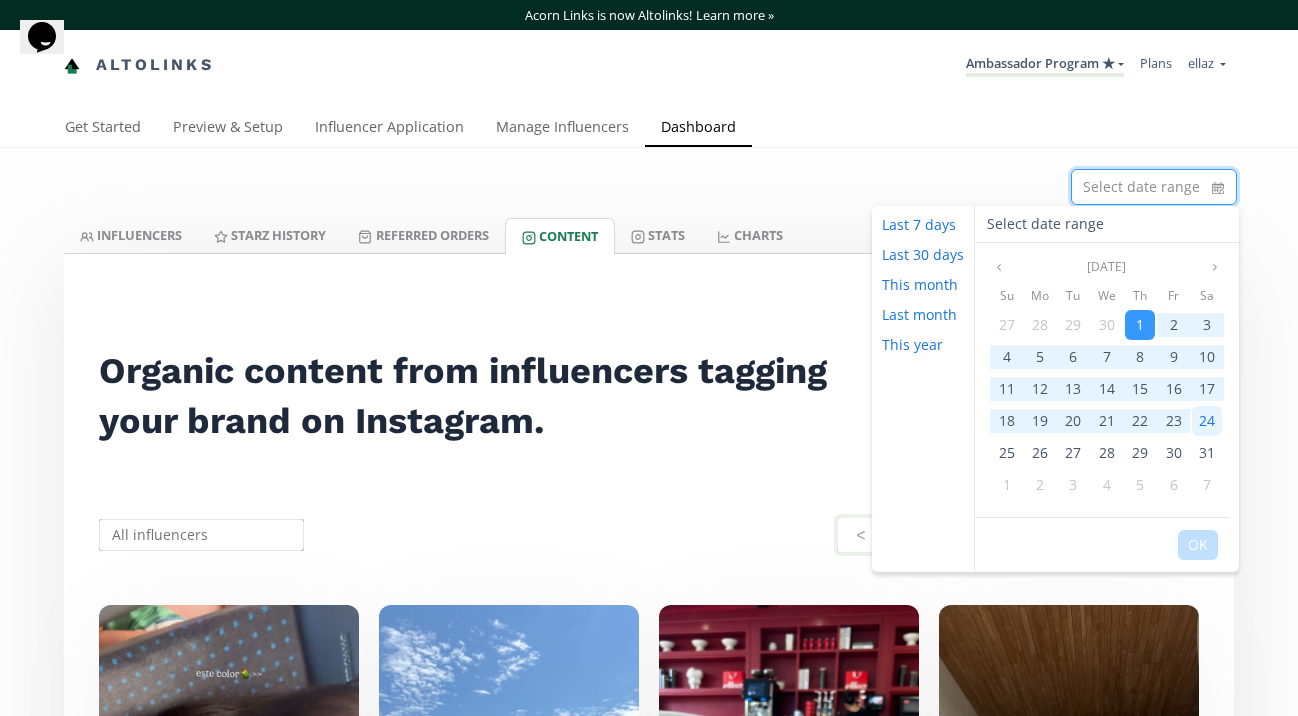 click on "24" at bounding box center (1207, 421) 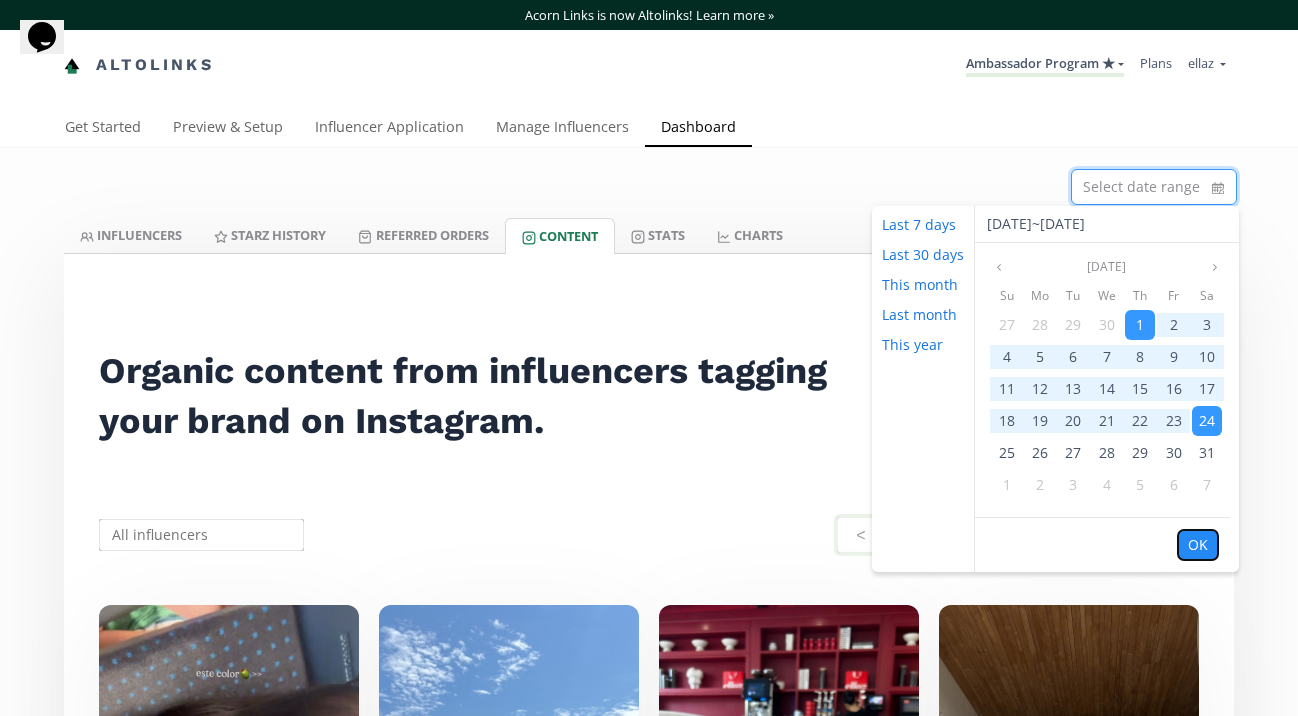 click on "OK" at bounding box center [1198, 545] 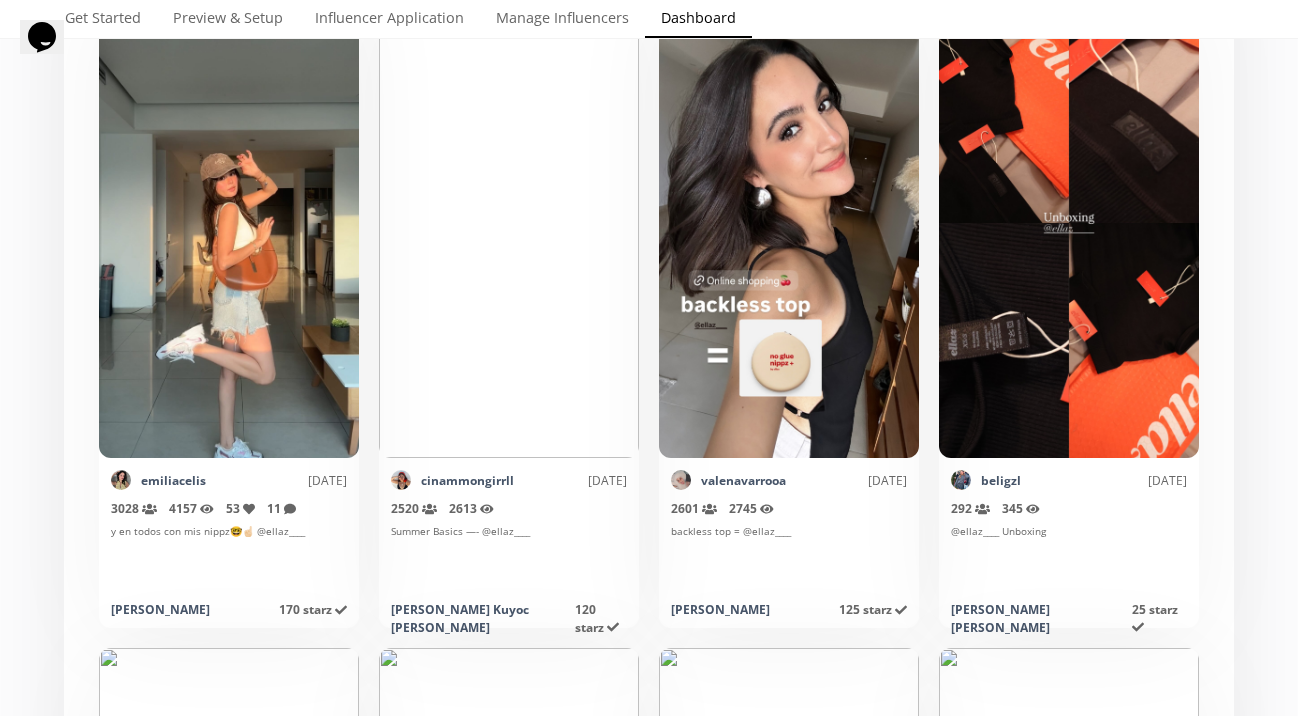 scroll, scrollTop: 625, scrollLeft: 0, axis: vertical 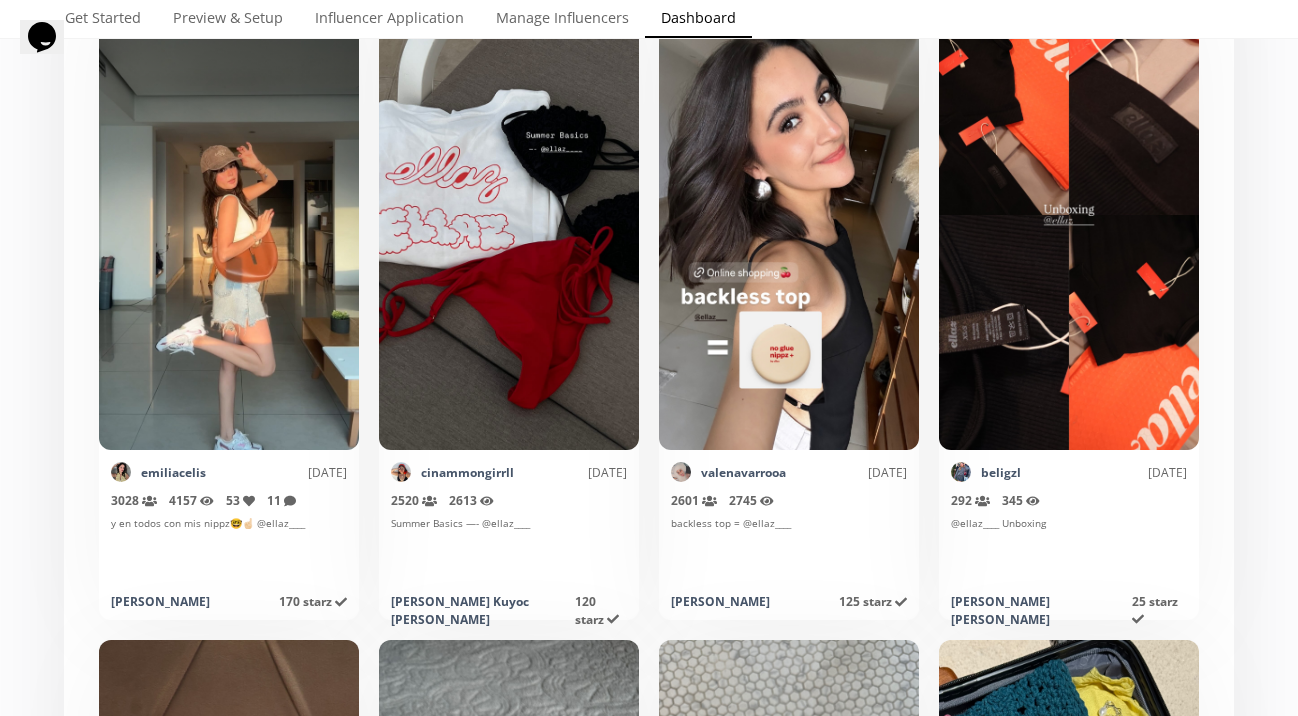 click on "Mark as invalid so that no points awarded." at bounding box center (229, 215) 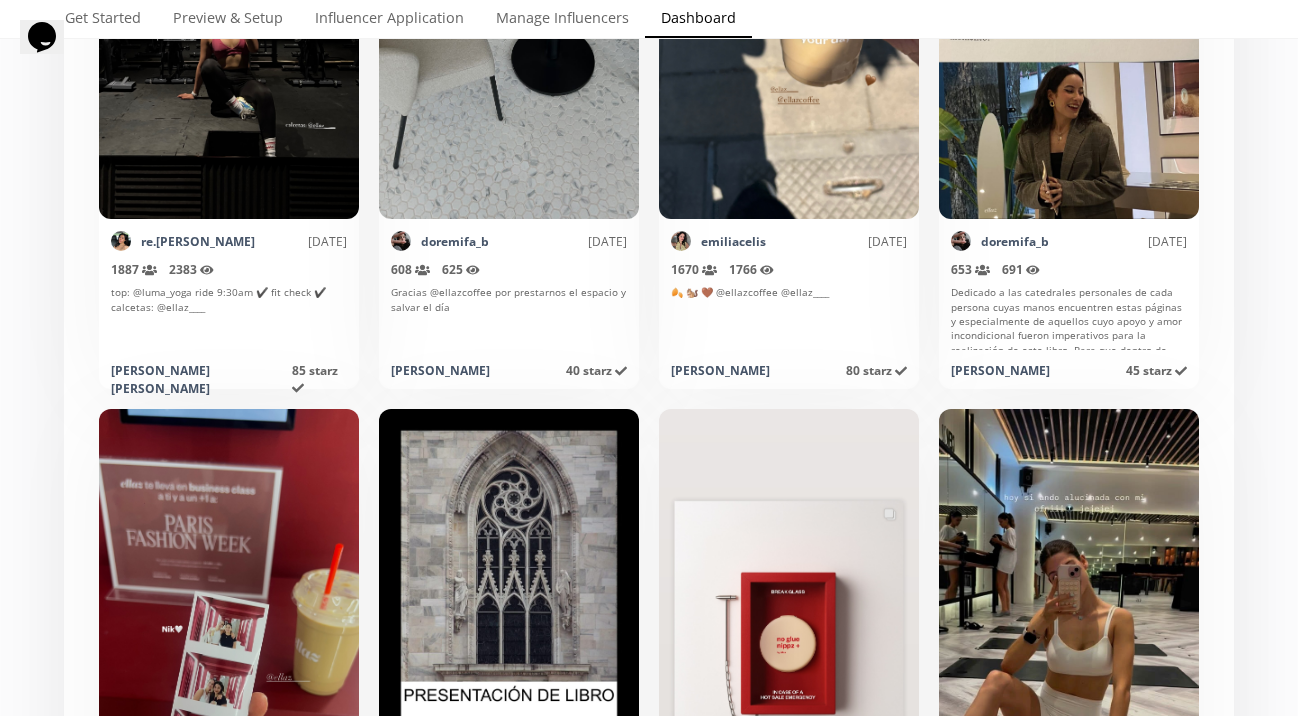 scroll, scrollTop: 2232, scrollLeft: 0, axis: vertical 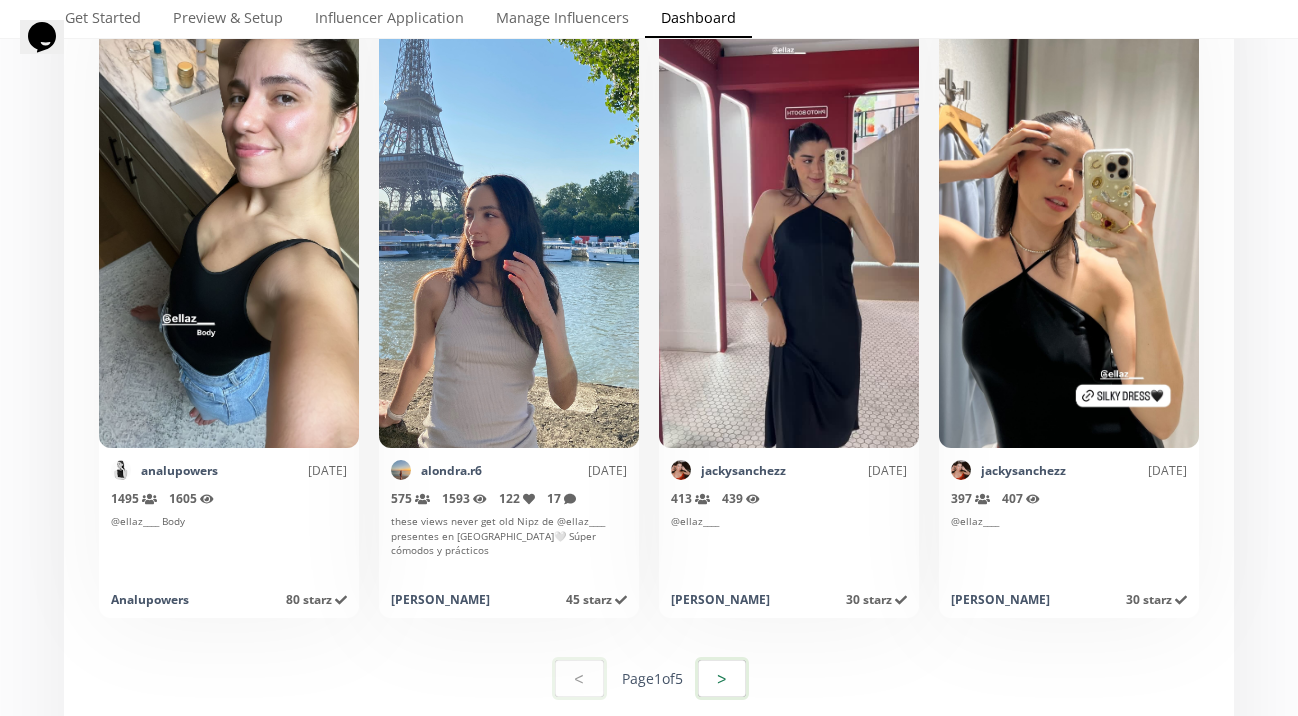 click on ">" at bounding box center [722, 678] 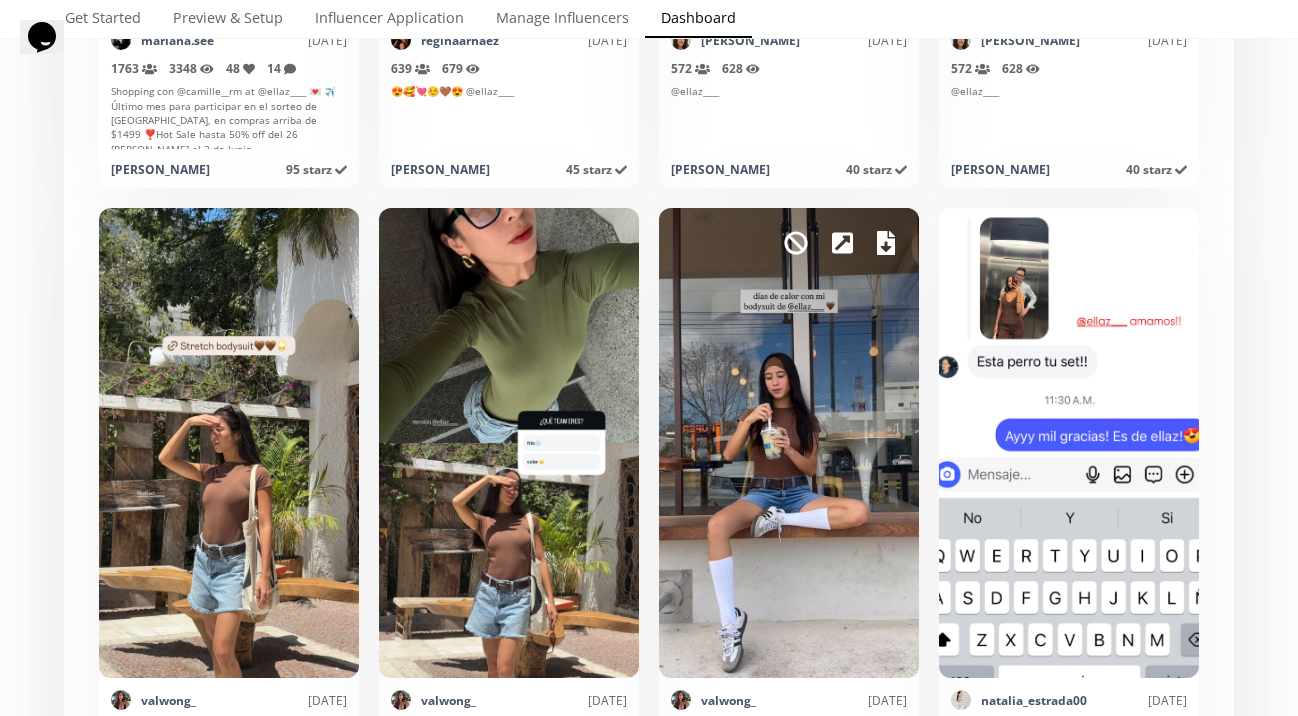 scroll, scrollTop: 5672, scrollLeft: 0, axis: vertical 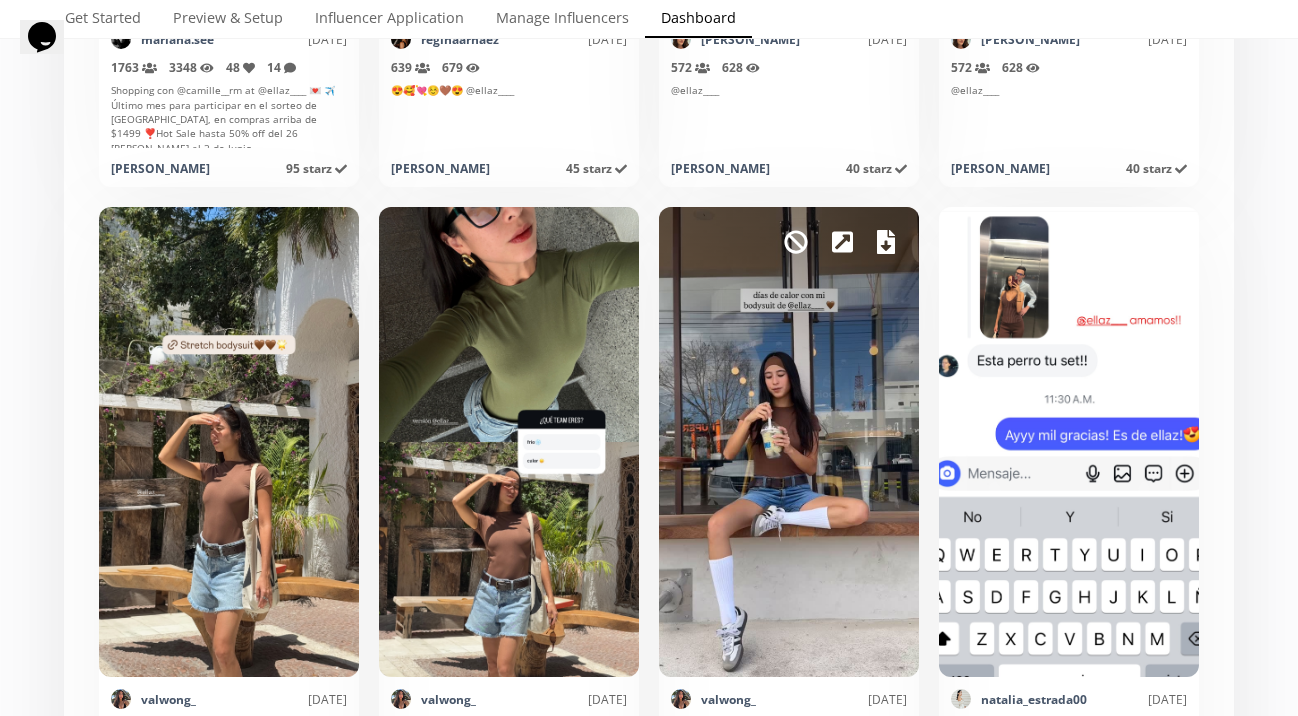 click 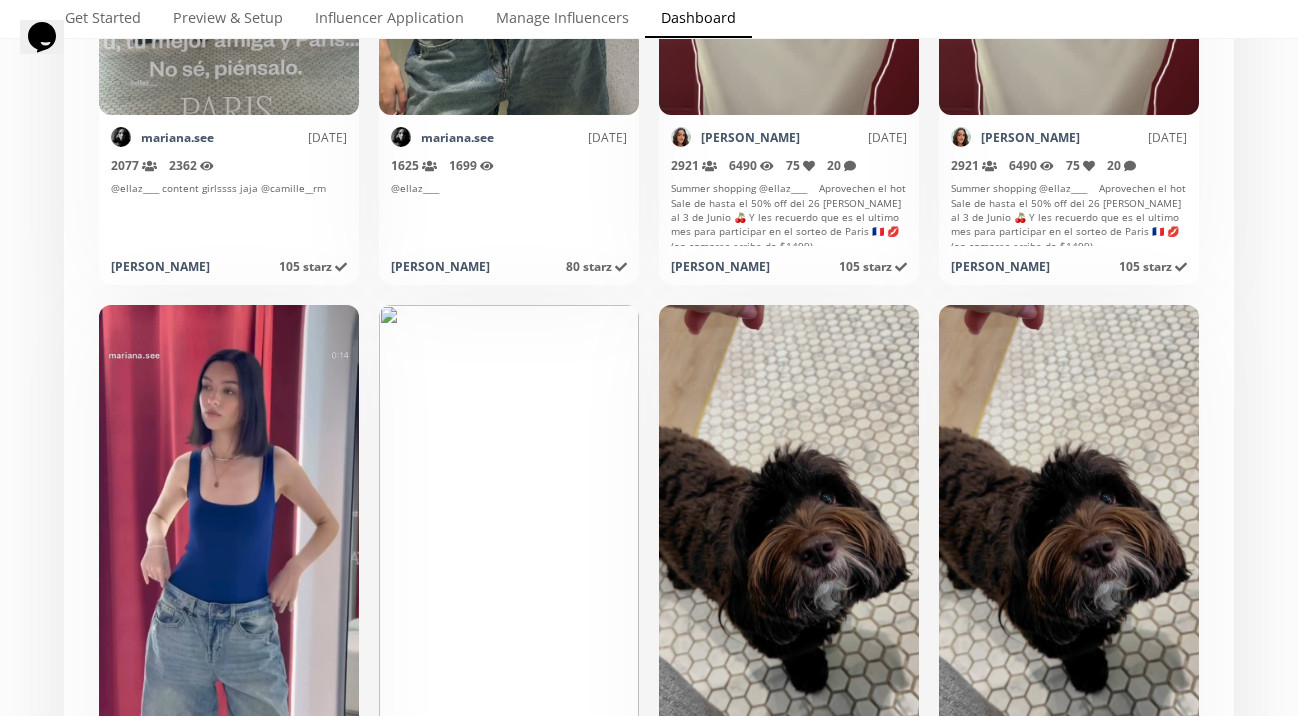 scroll, scrollTop: 4301, scrollLeft: 0, axis: vertical 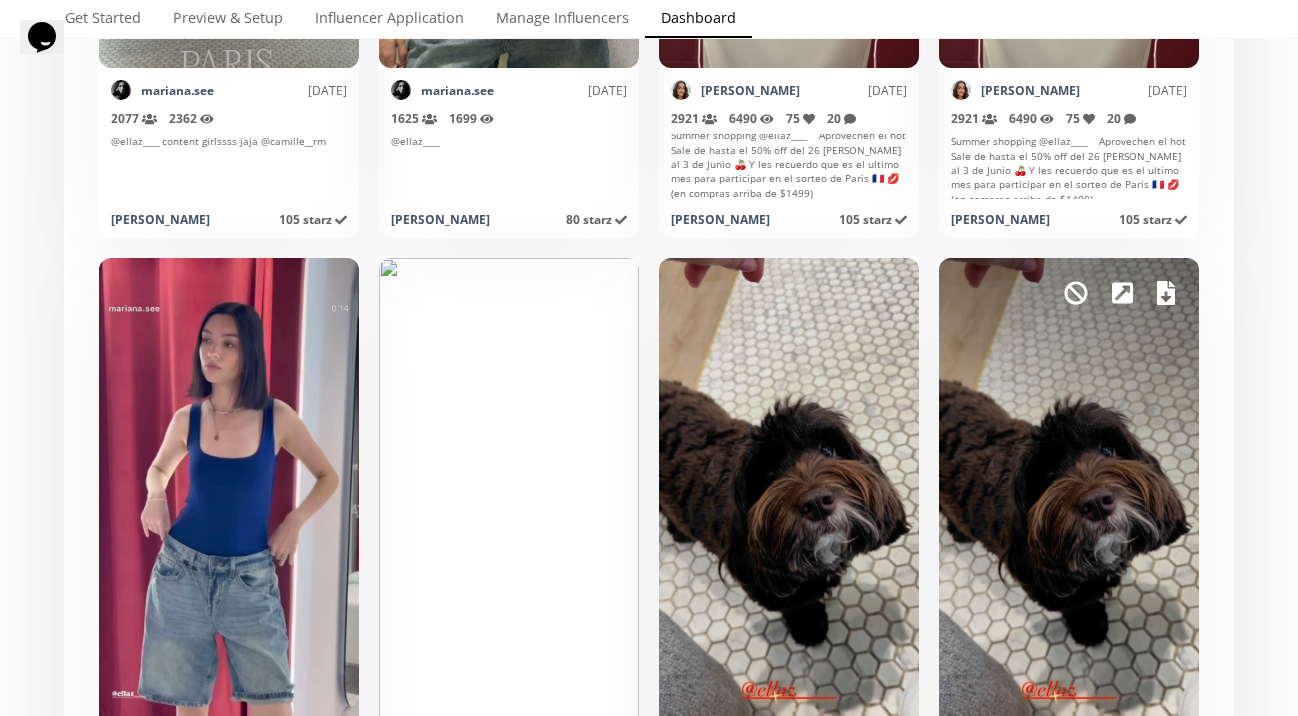 click 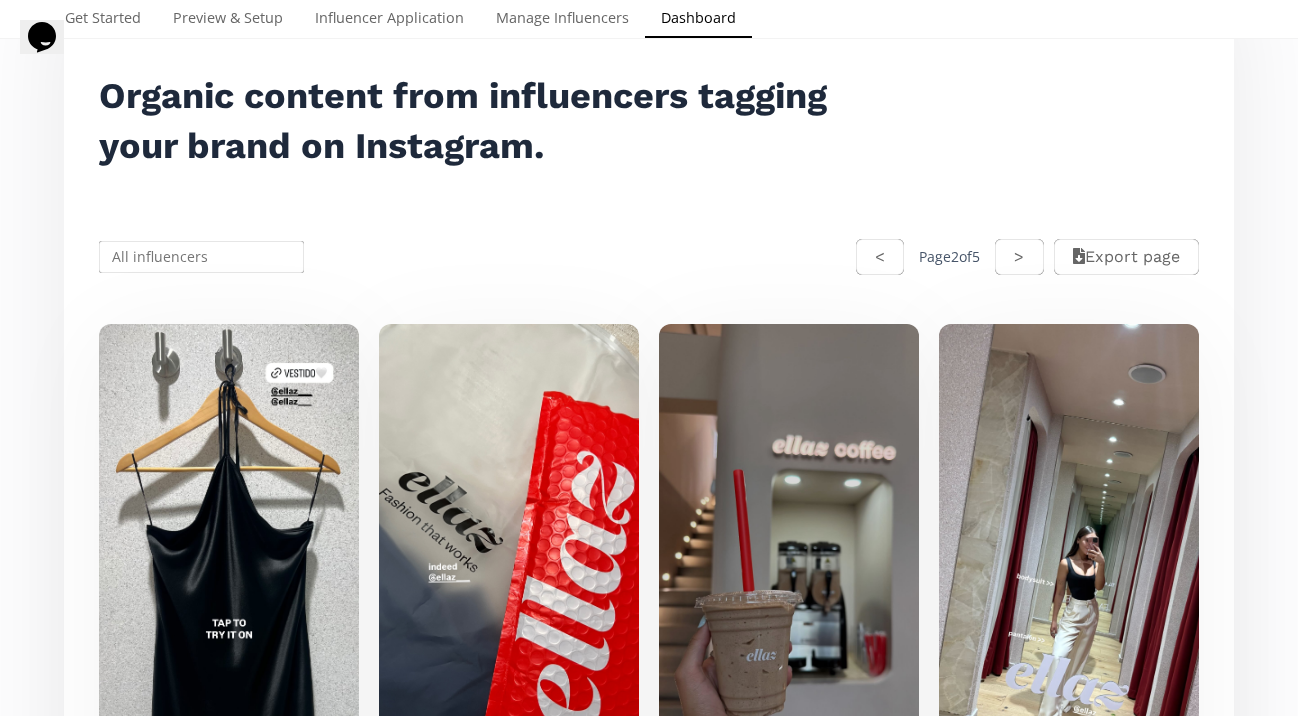 scroll, scrollTop: 0, scrollLeft: 0, axis: both 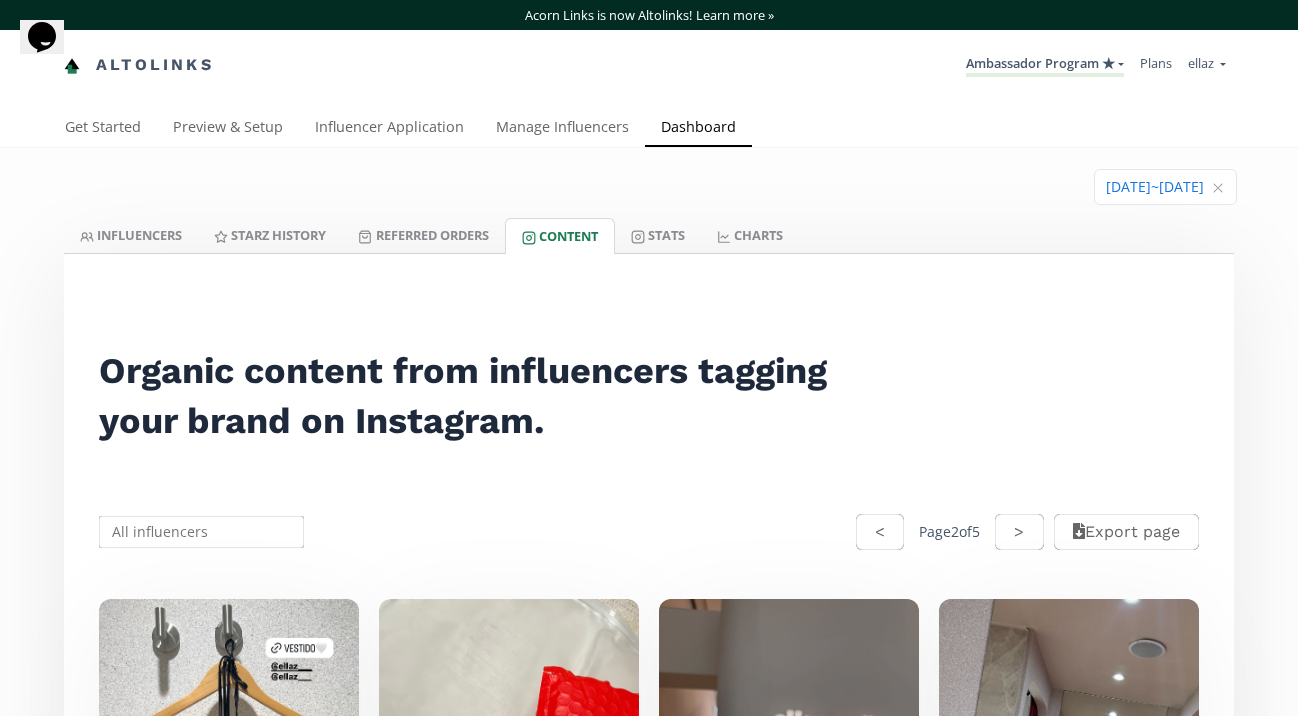 click on "<" at bounding box center (880, 532) 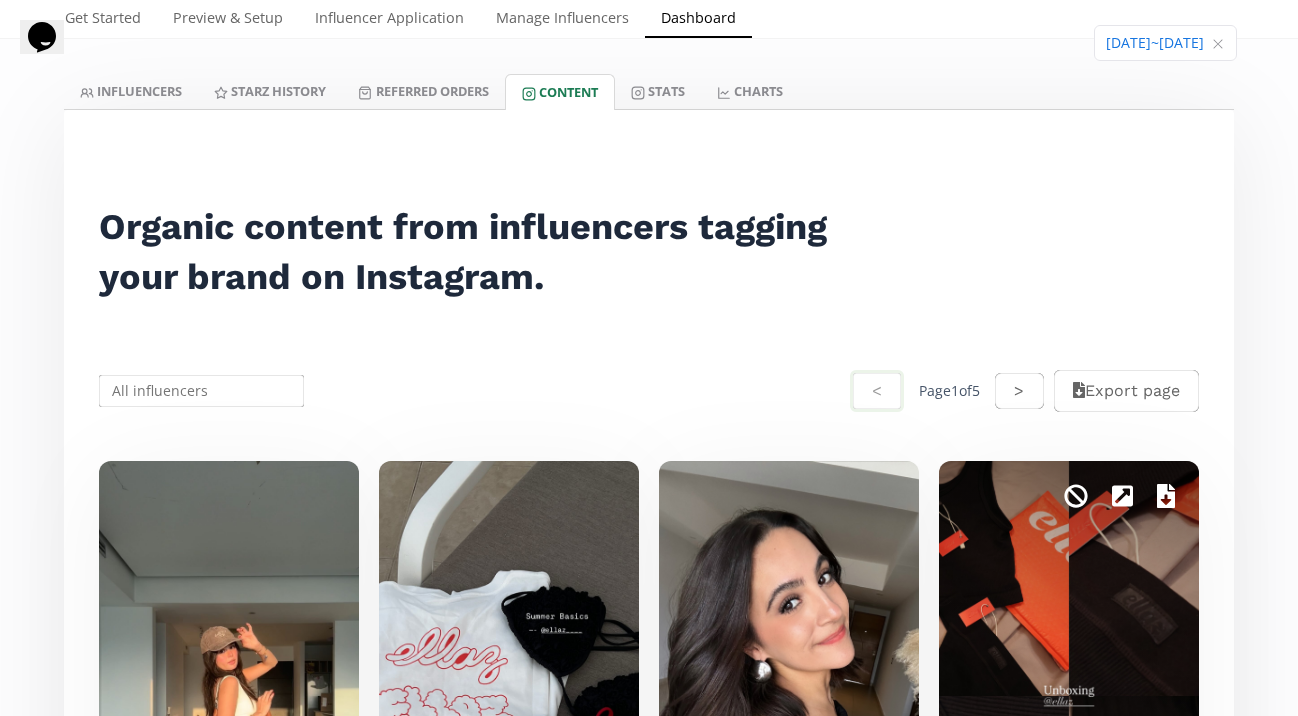 scroll, scrollTop: 0, scrollLeft: 0, axis: both 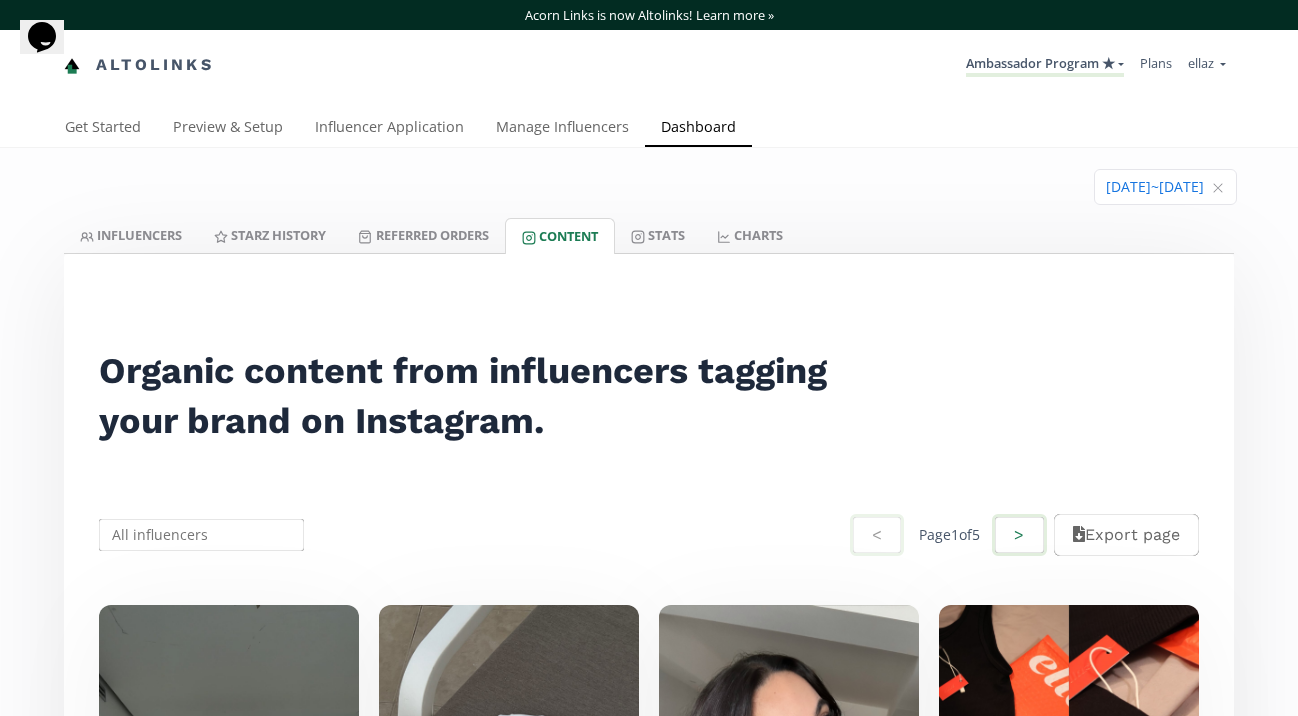 click on ">" at bounding box center [1019, 535] 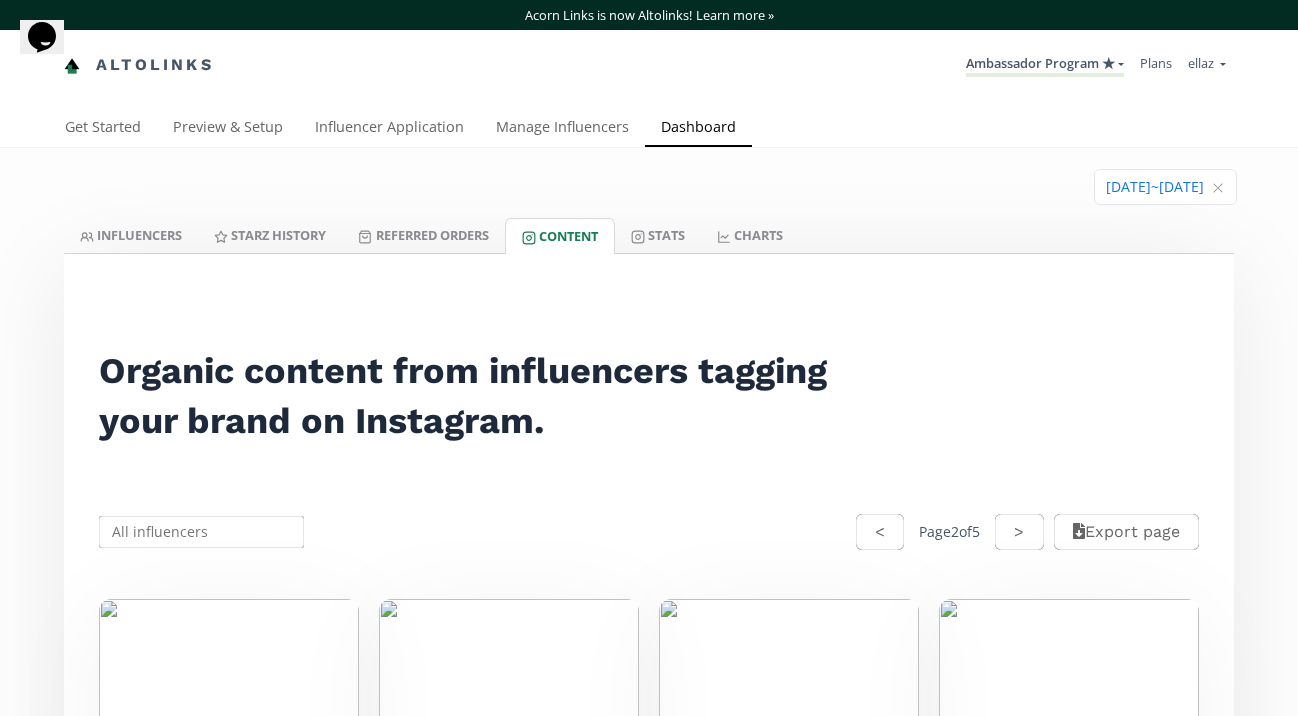 click on ">" at bounding box center (1019, 532) 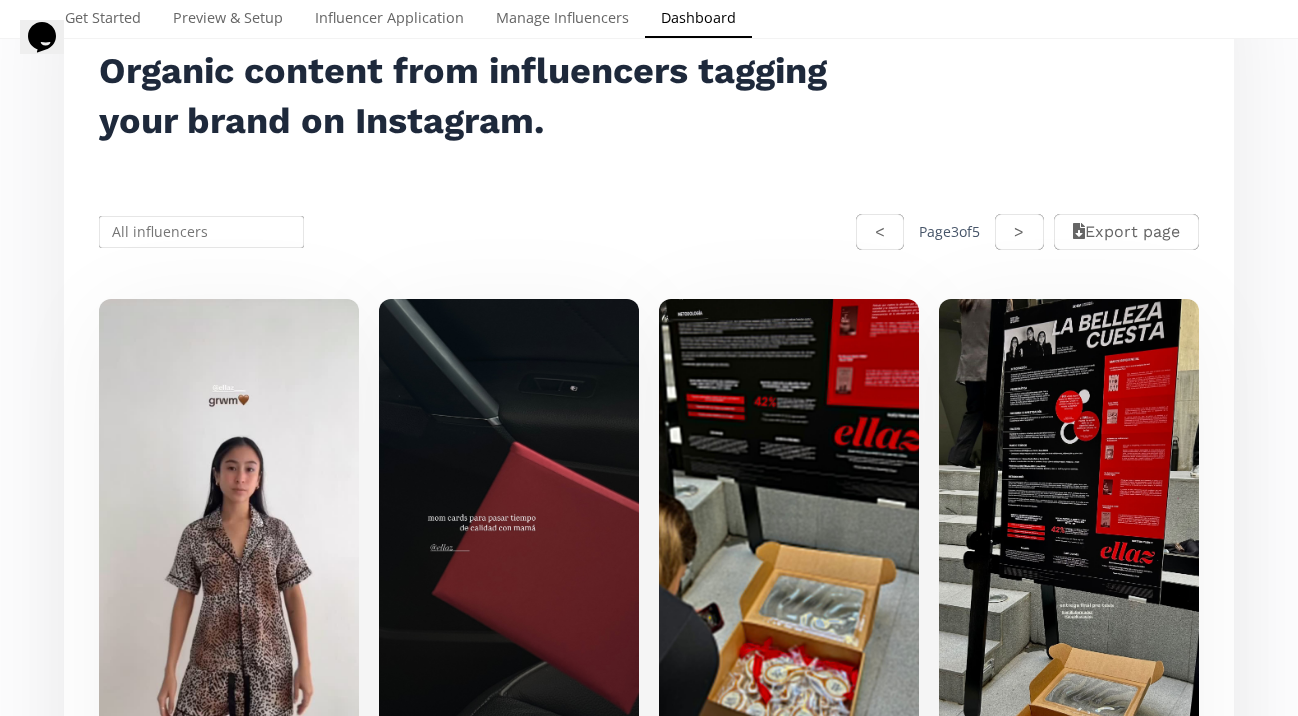 scroll, scrollTop: 593, scrollLeft: 0, axis: vertical 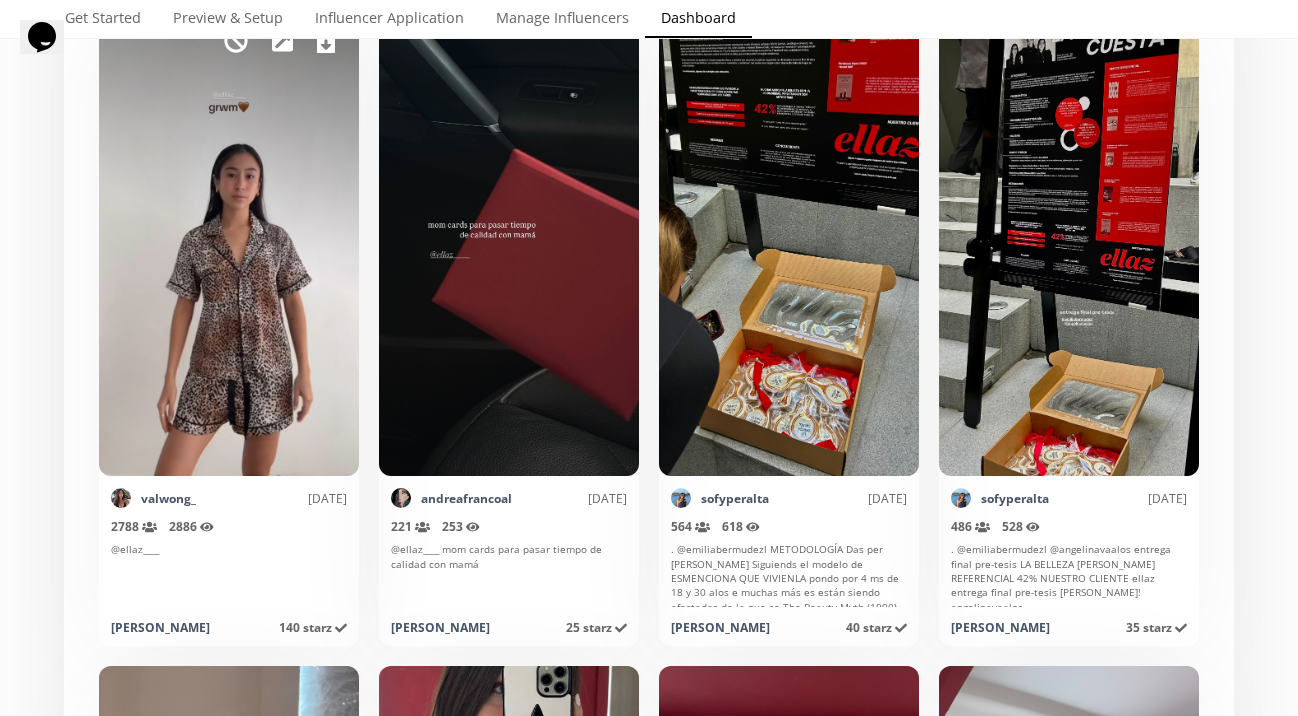 click at bounding box center [326, 41] 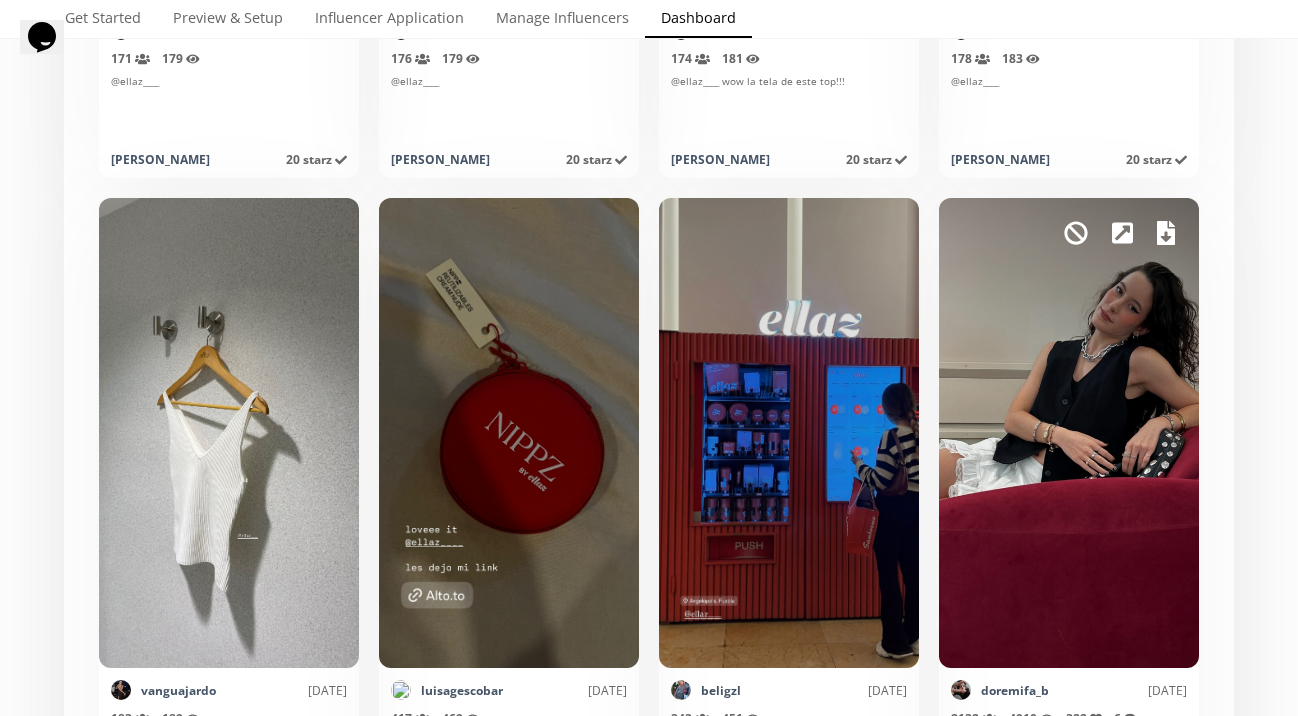 scroll, scrollTop: 1918, scrollLeft: 0, axis: vertical 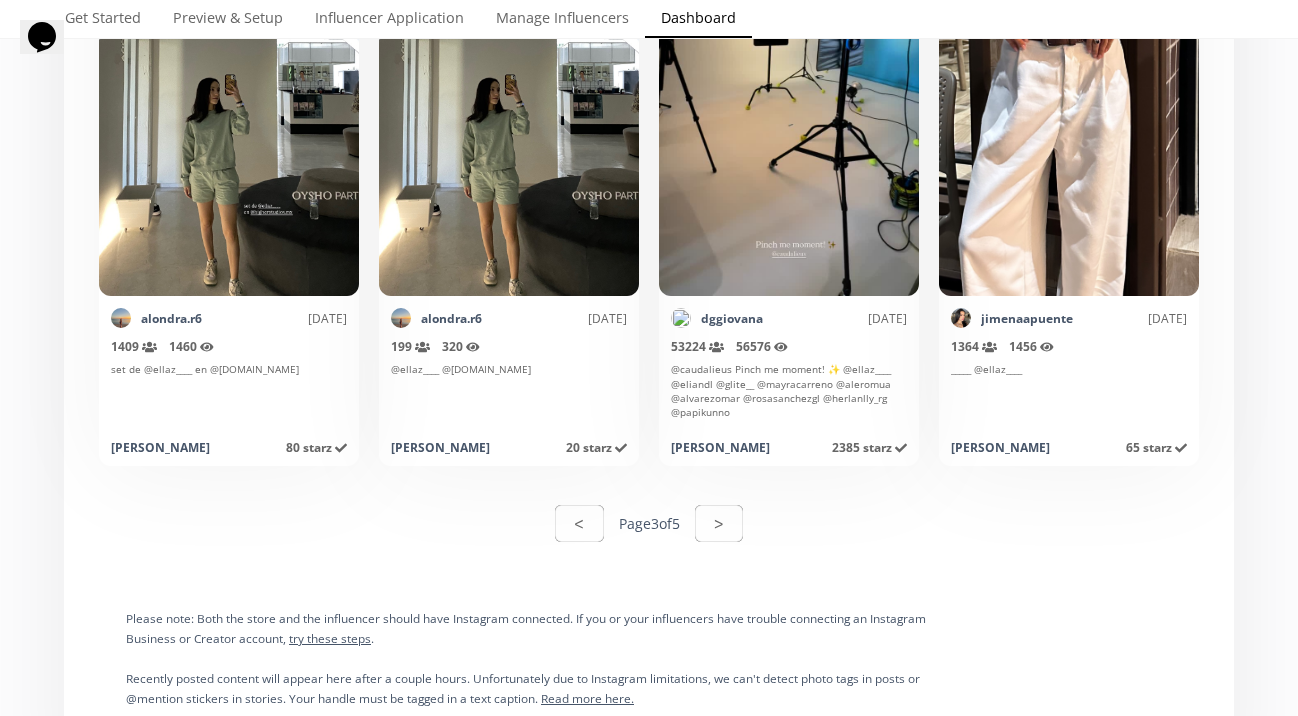 click on "< Page  3  of  5 >" at bounding box center (649, 523) 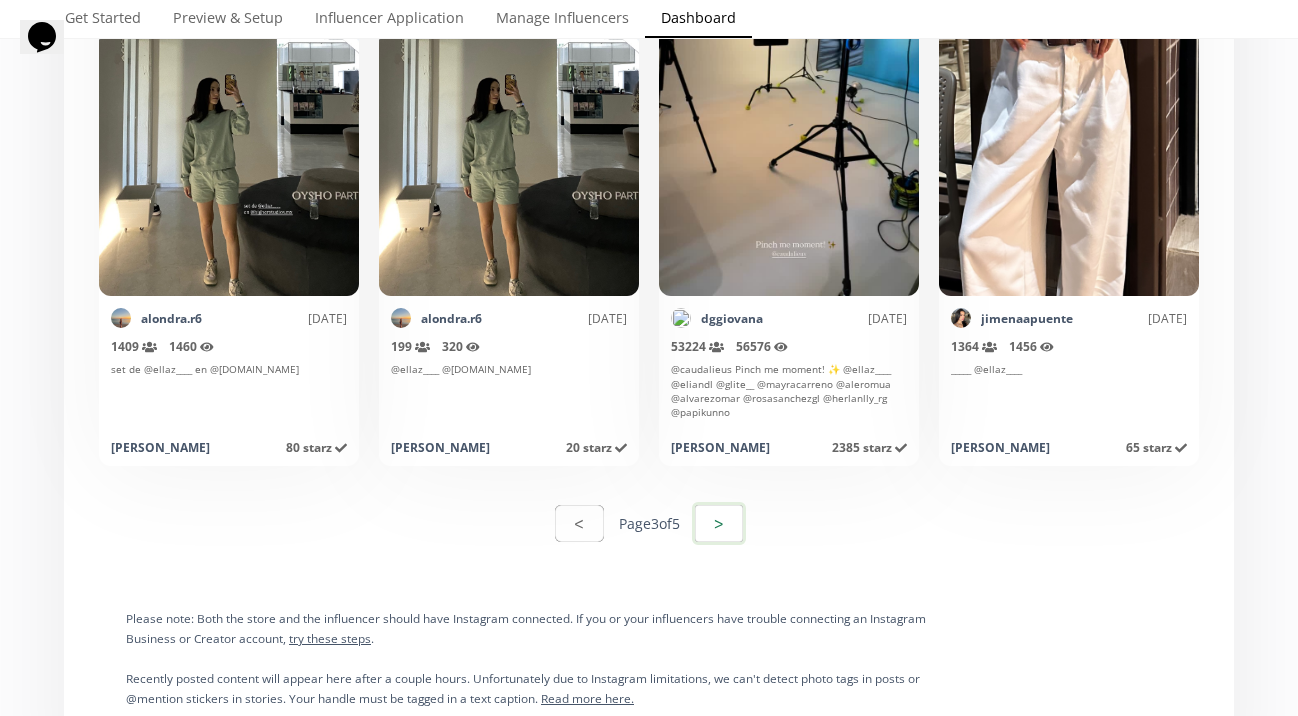 click on ">" at bounding box center [719, 523] 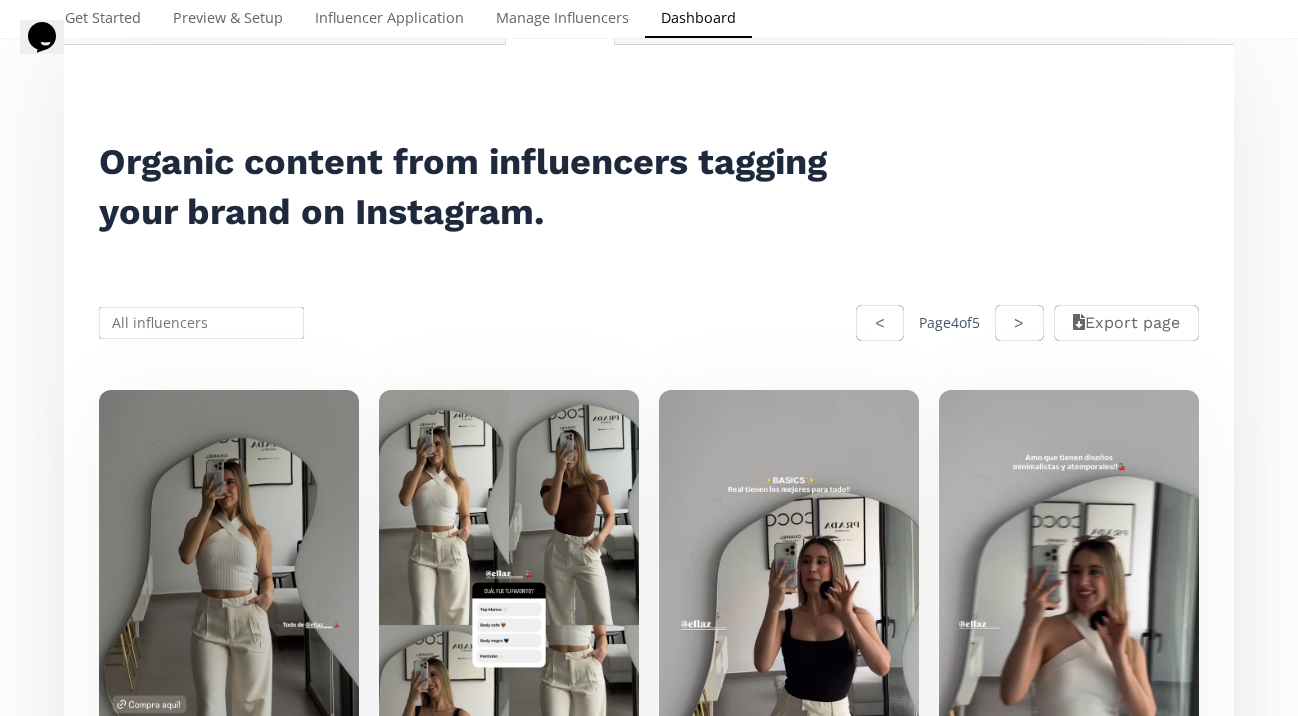 scroll, scrollTop: 214, scrollLeft: 0, axis: vertical 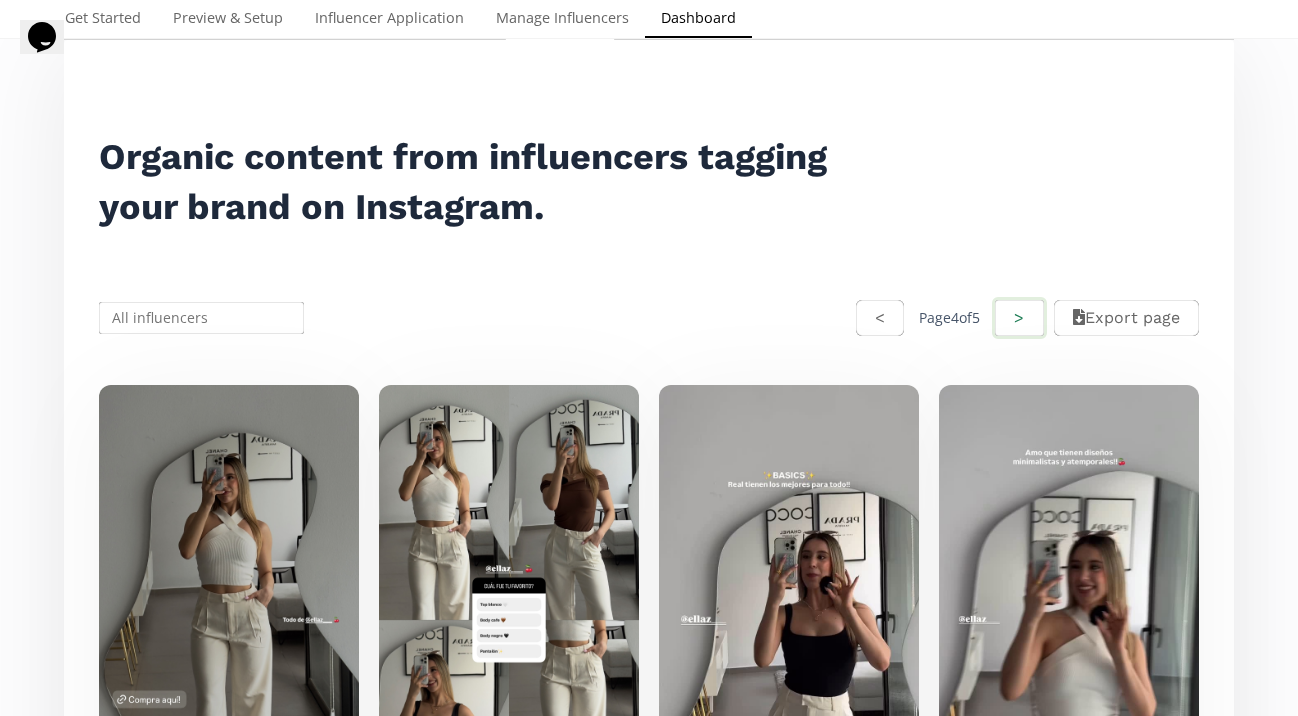 click on ">" at bounding box center (1019, 318) 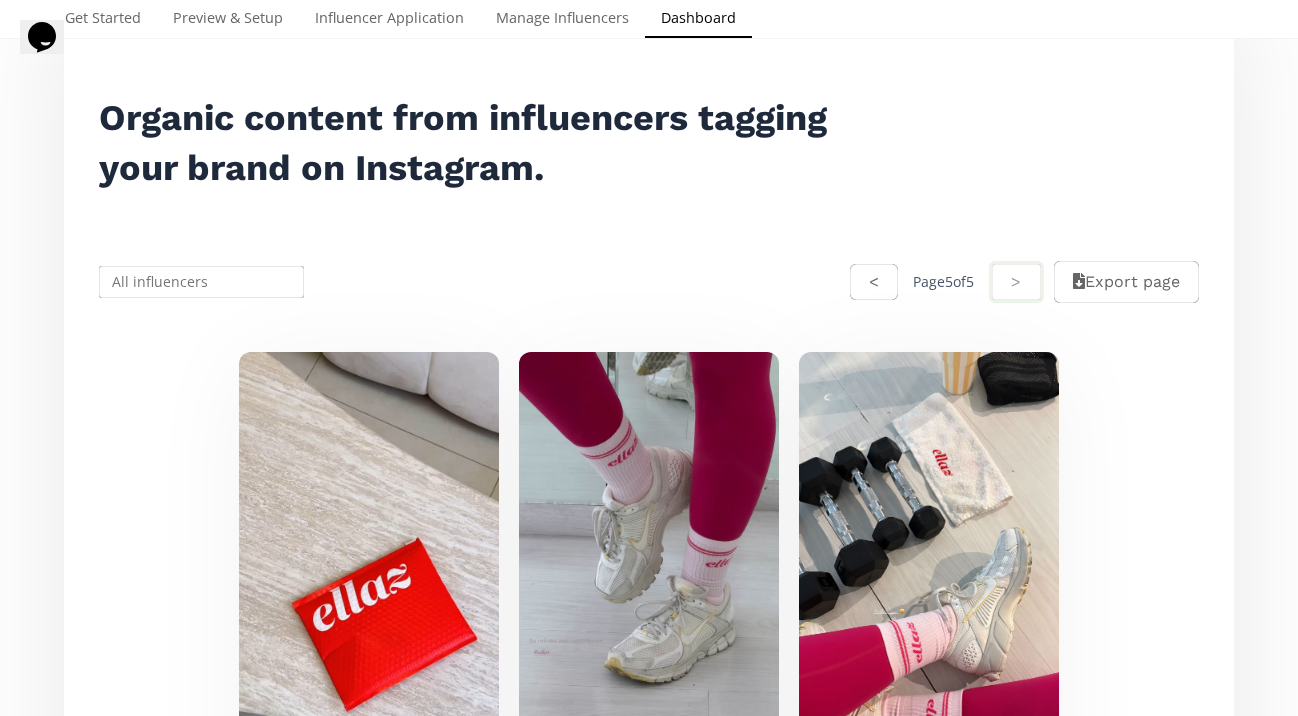scroll, scrollTop: 0, scrollLeft: 0, axis: both 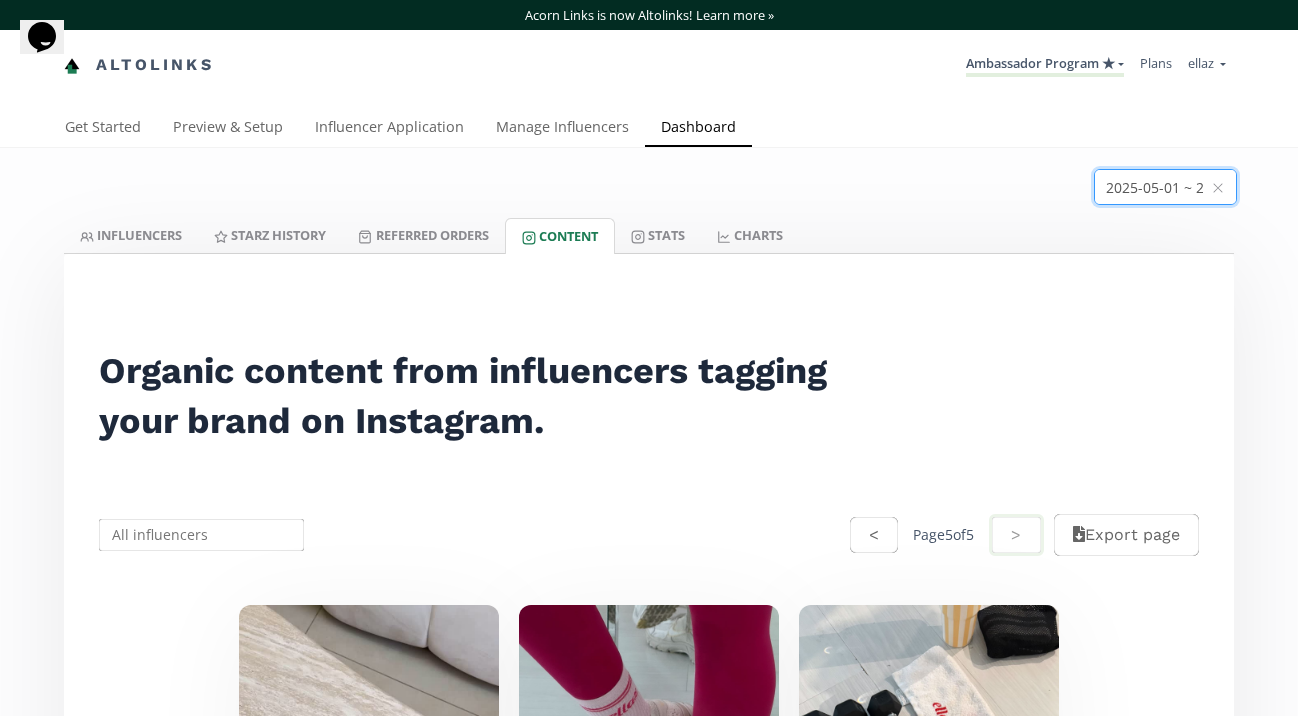 click at bounding box center (1165, 187) 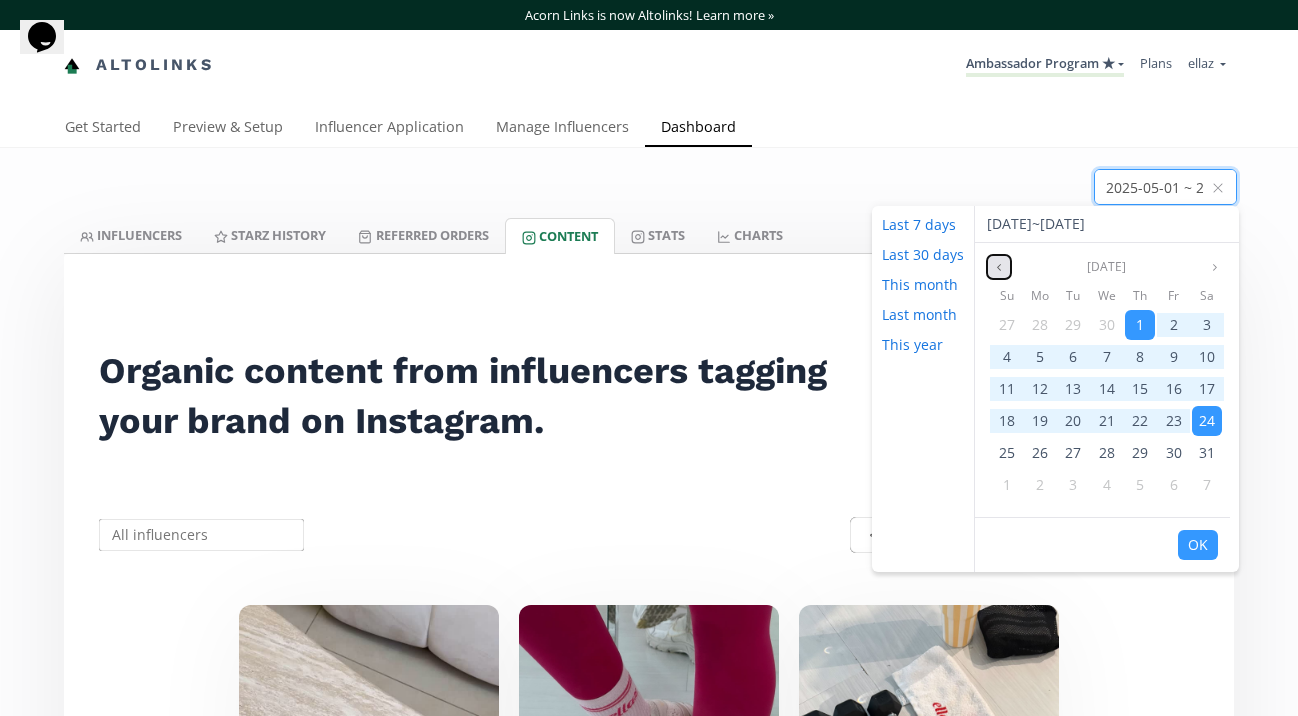 click 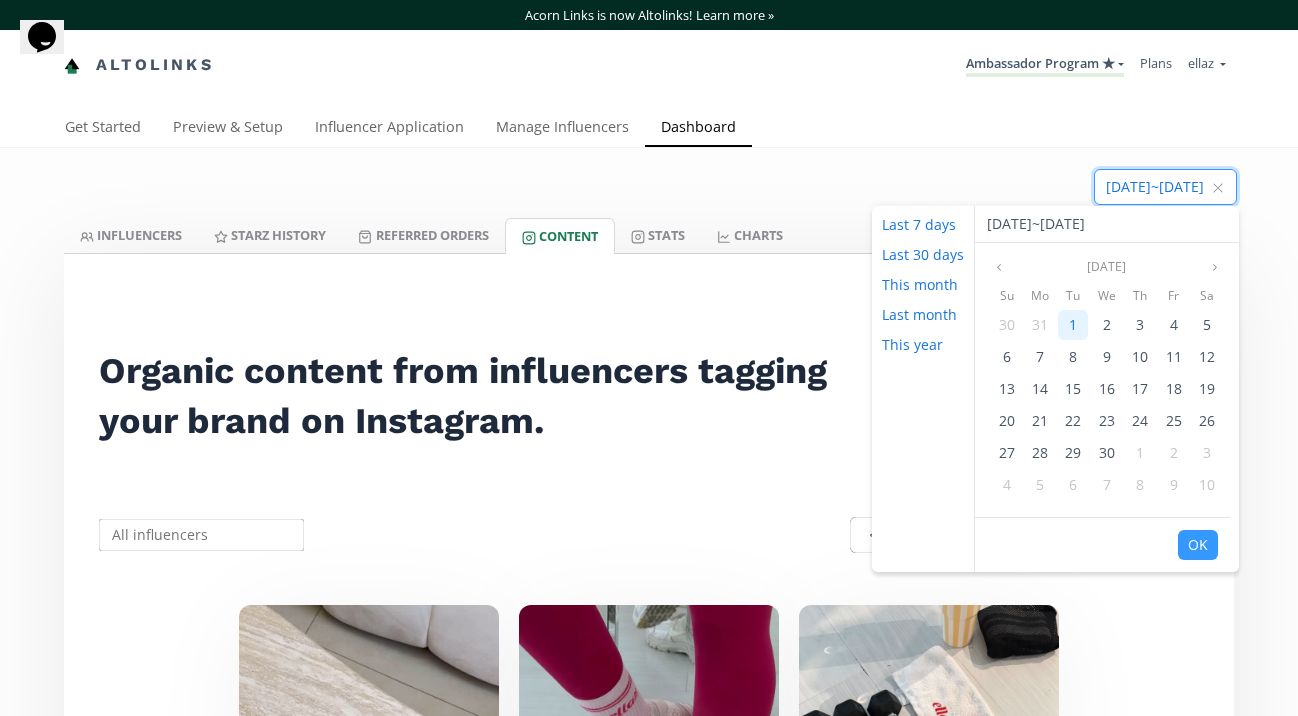 click on "1" at bounding box center [1073, 324] 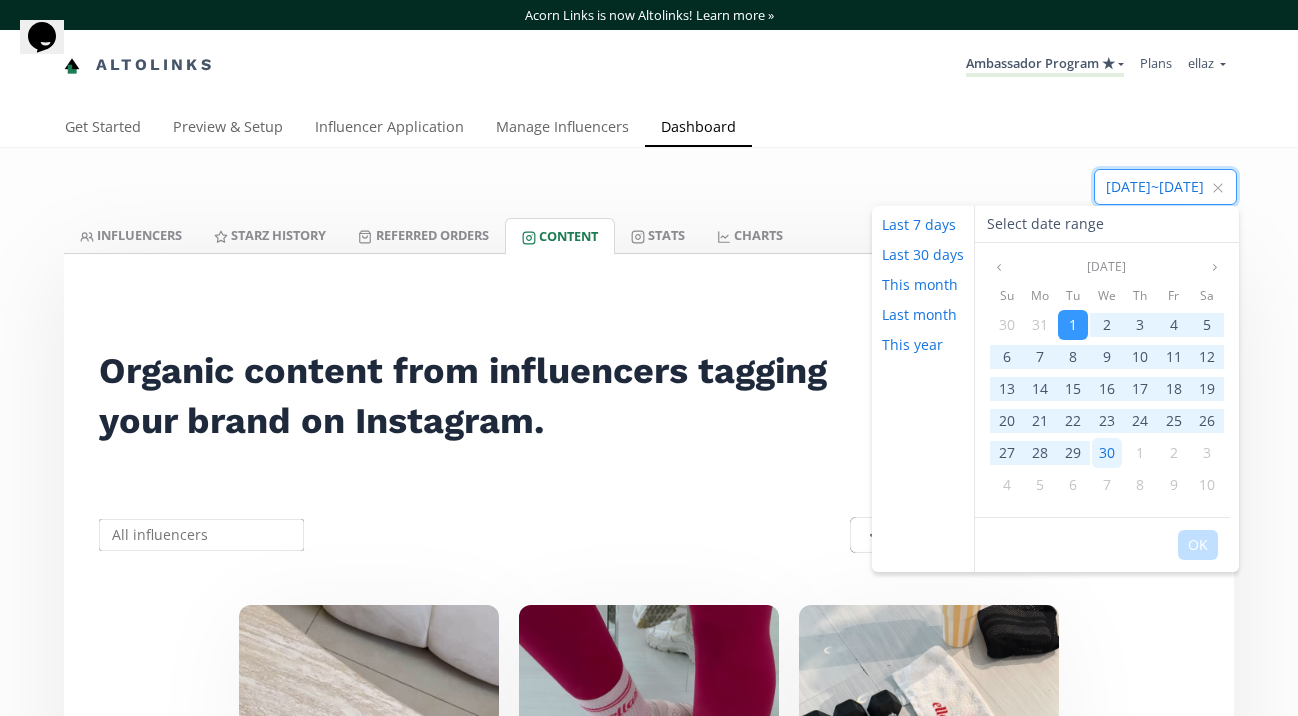 click on "30" at bounding box center (1107, 453) 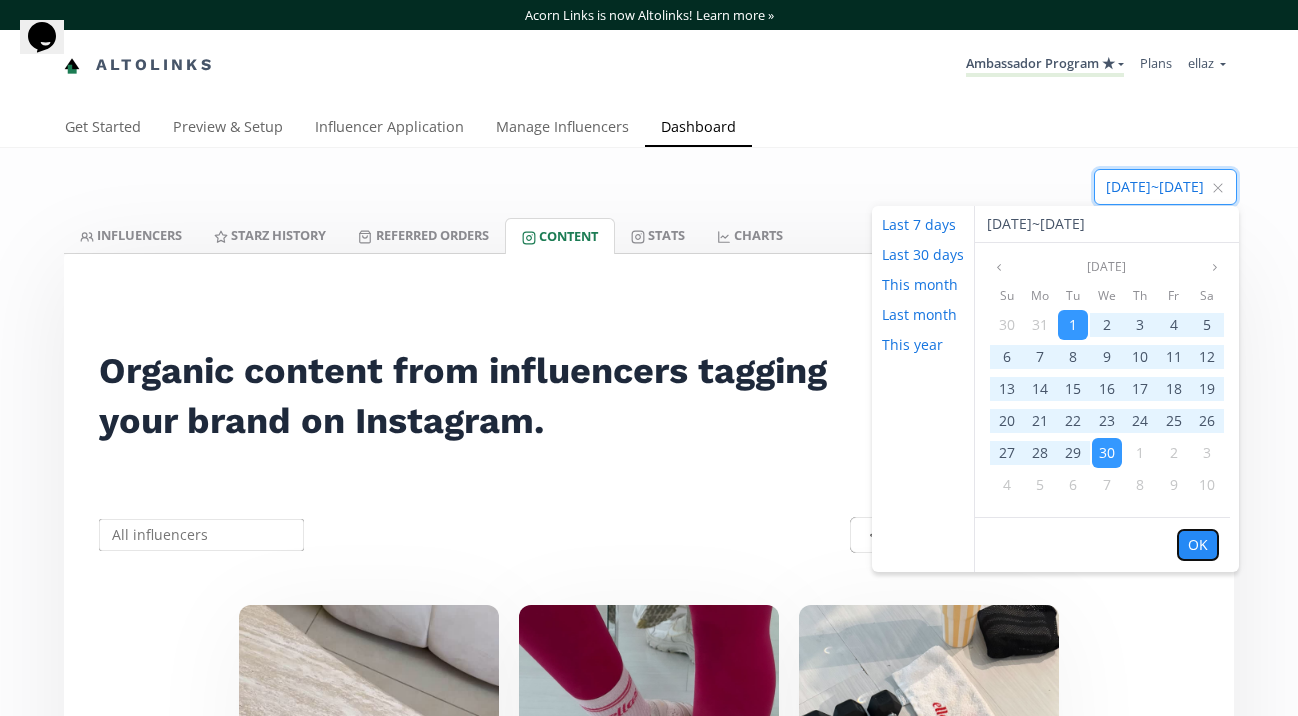 click on "OK" at bounding box center (1198, 545) 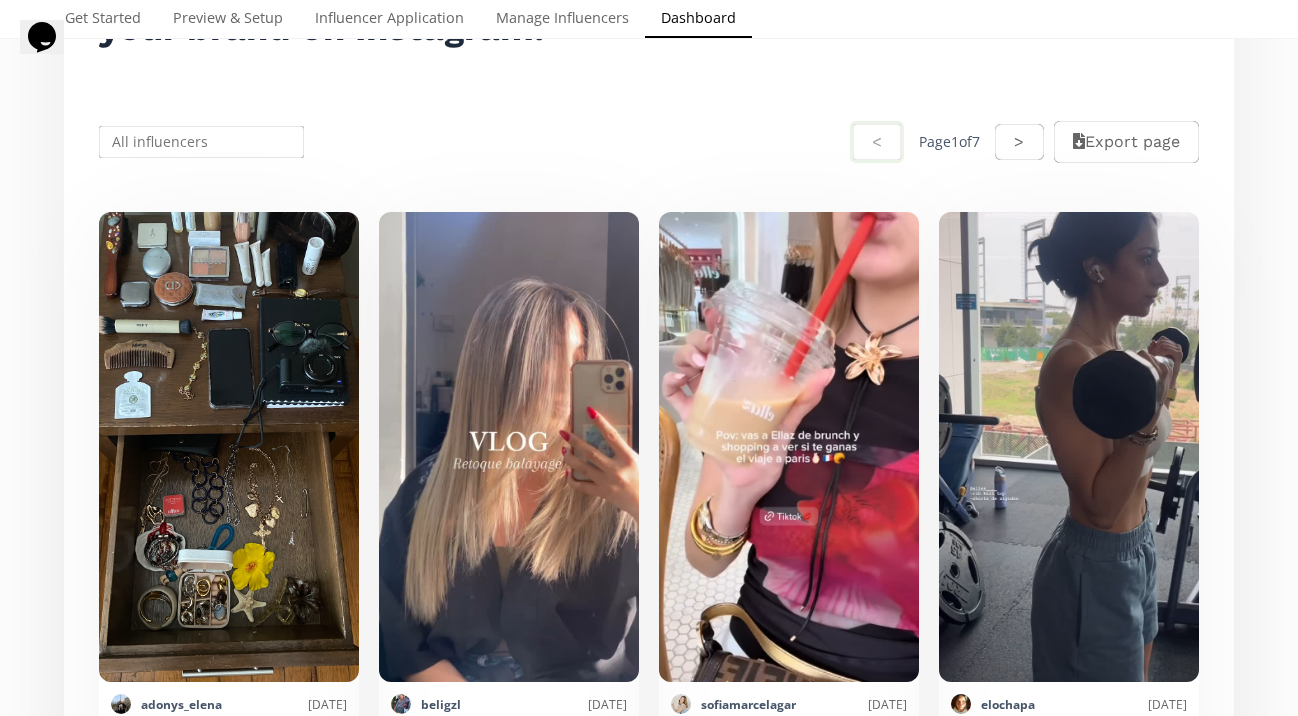 scroll, scrollTop: 461, scrollLeft: 0, axis: vertical 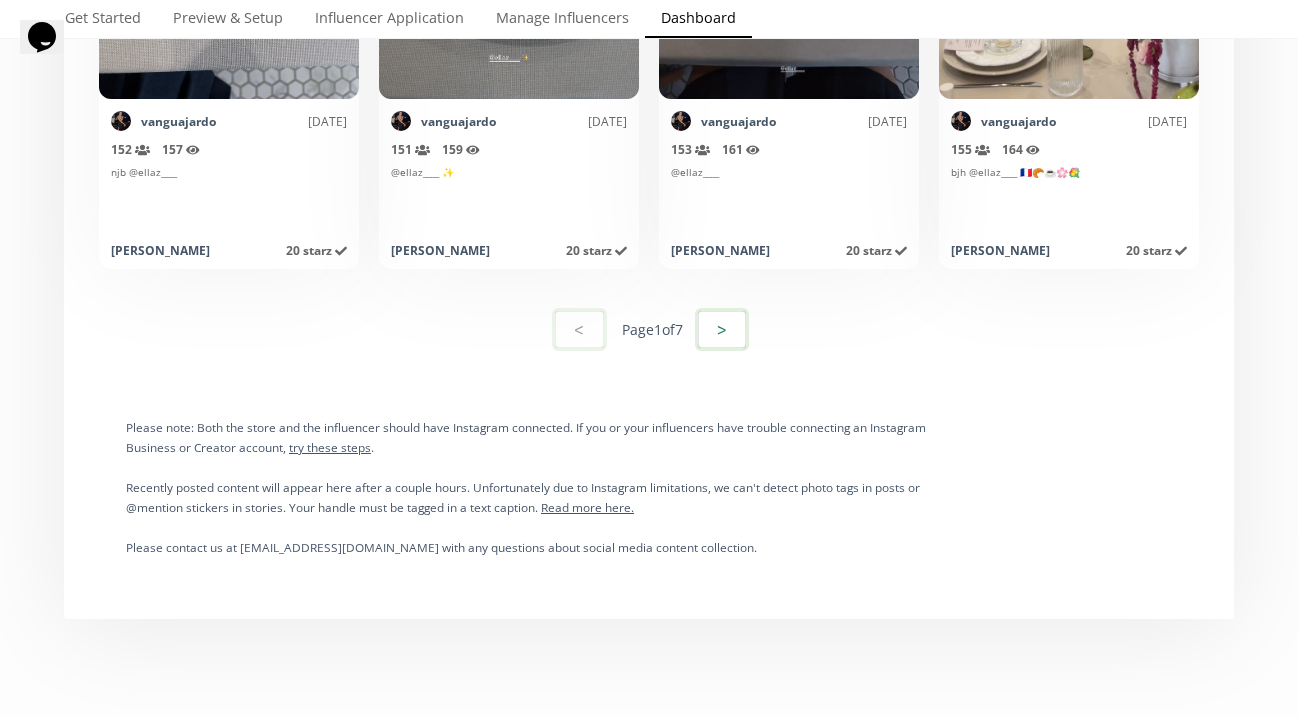 click on ">" at bounding box center [722, 329] 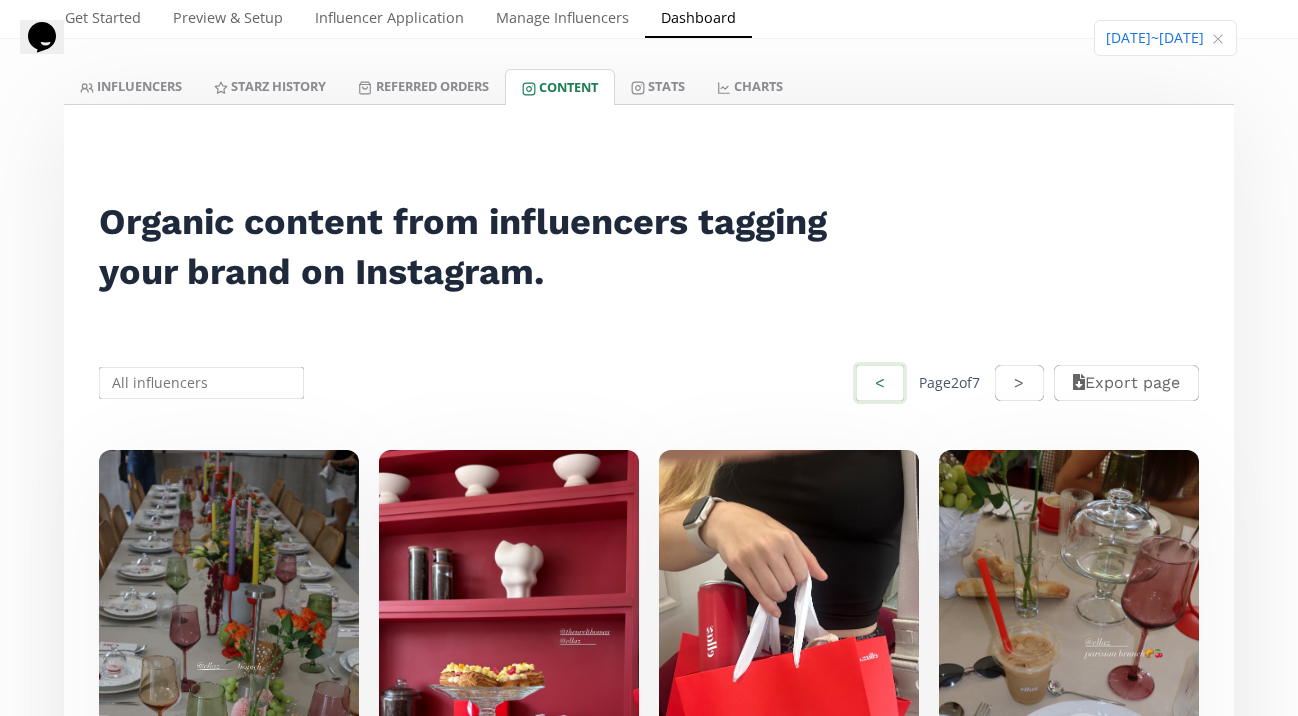 scroll, scrollTop: 156, scrollLeft: 0, axis: vertical 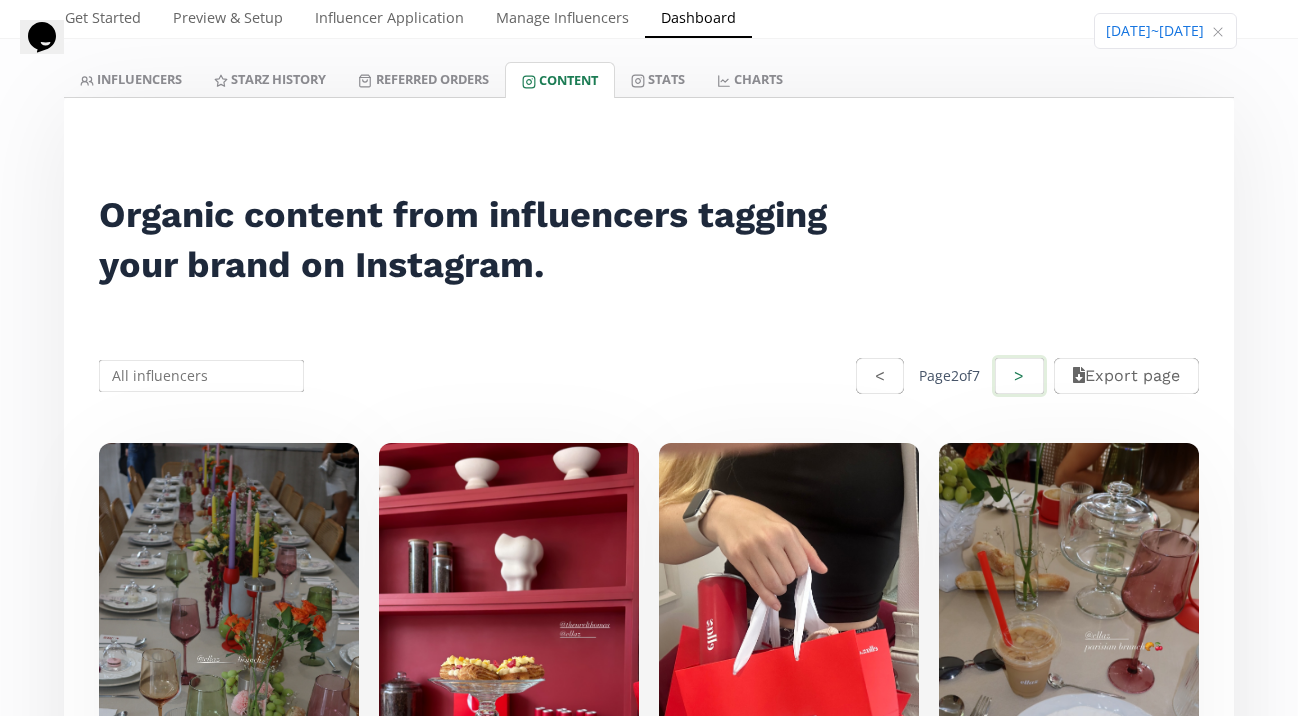 click on ">" at bounding box center [1019, 376] 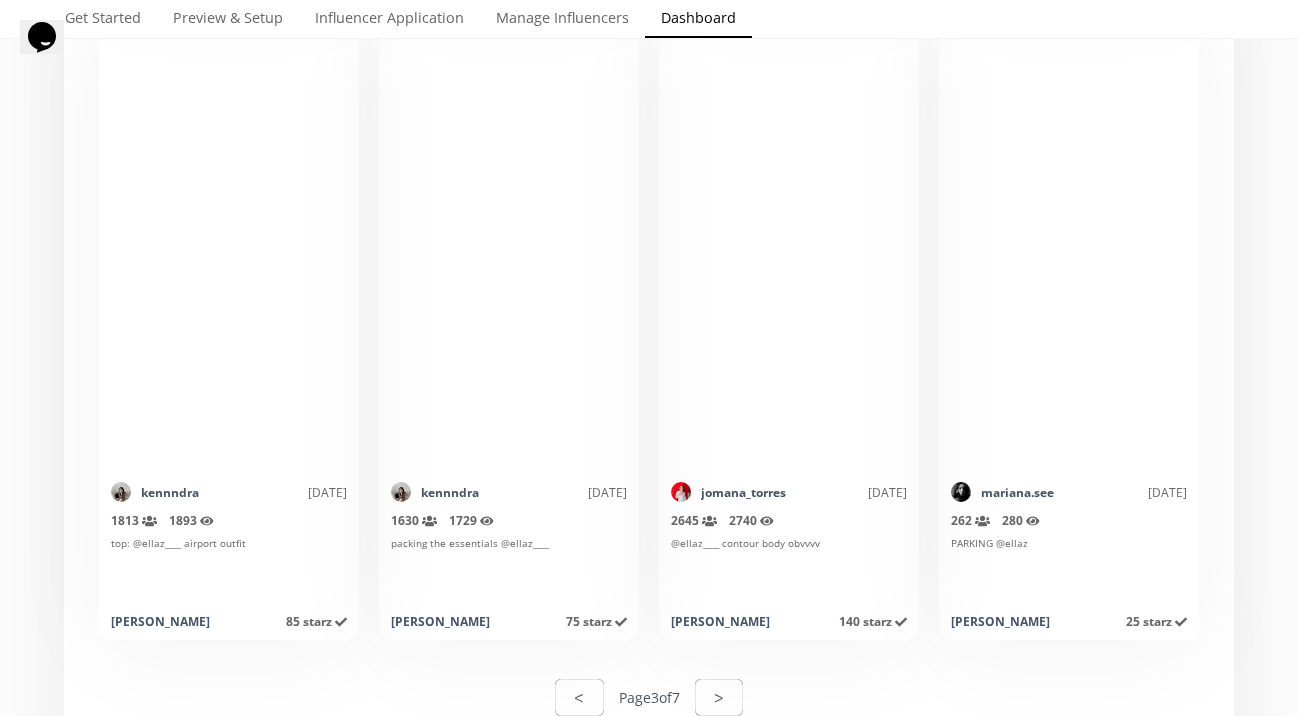 scroll, scrollTop: 9979, scrollLeft: 0, axis: vertical 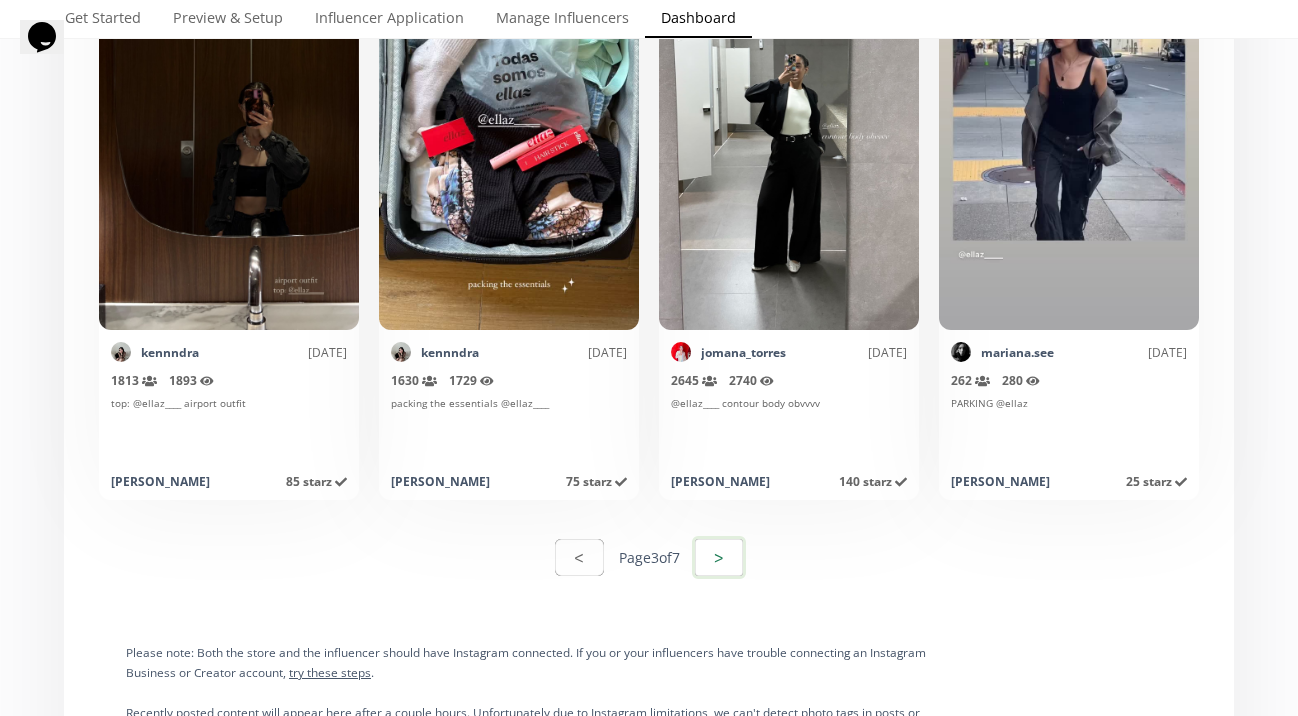 click on ">" at bounding box center [719, 557] 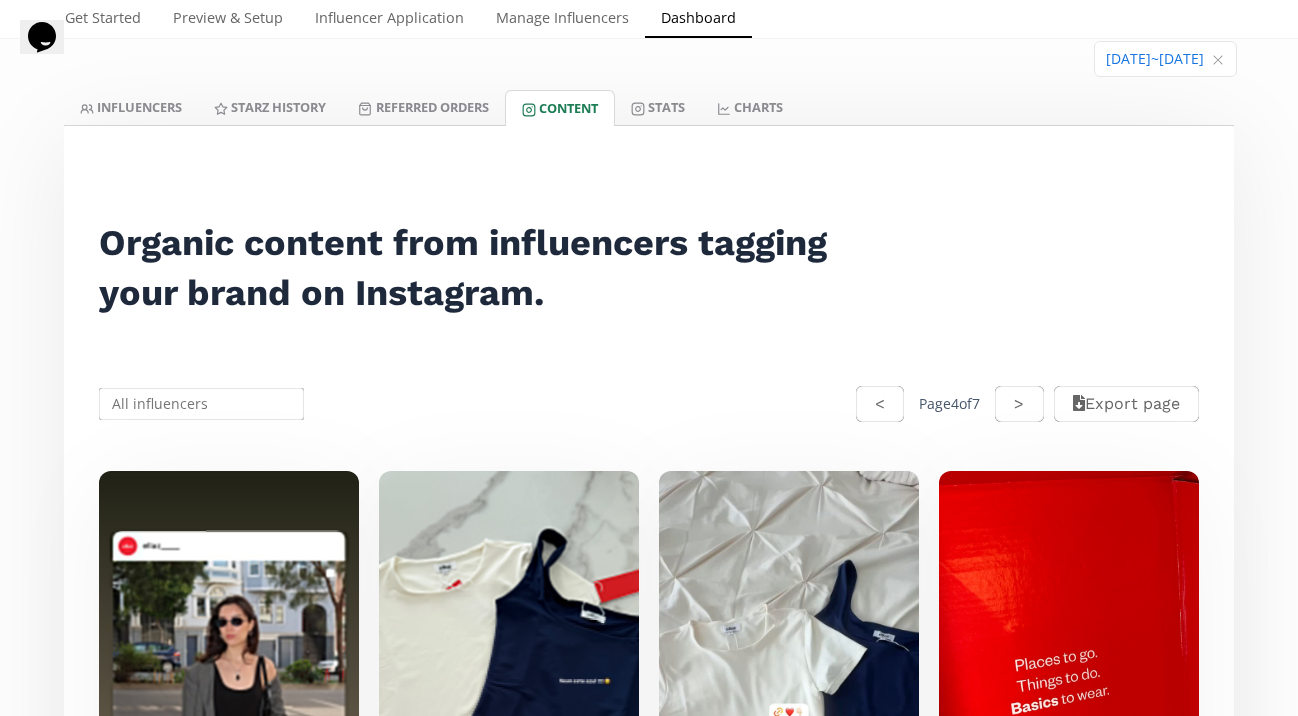 scroll, scrollTop: 90, scrollLeft: 0, axis: vertical 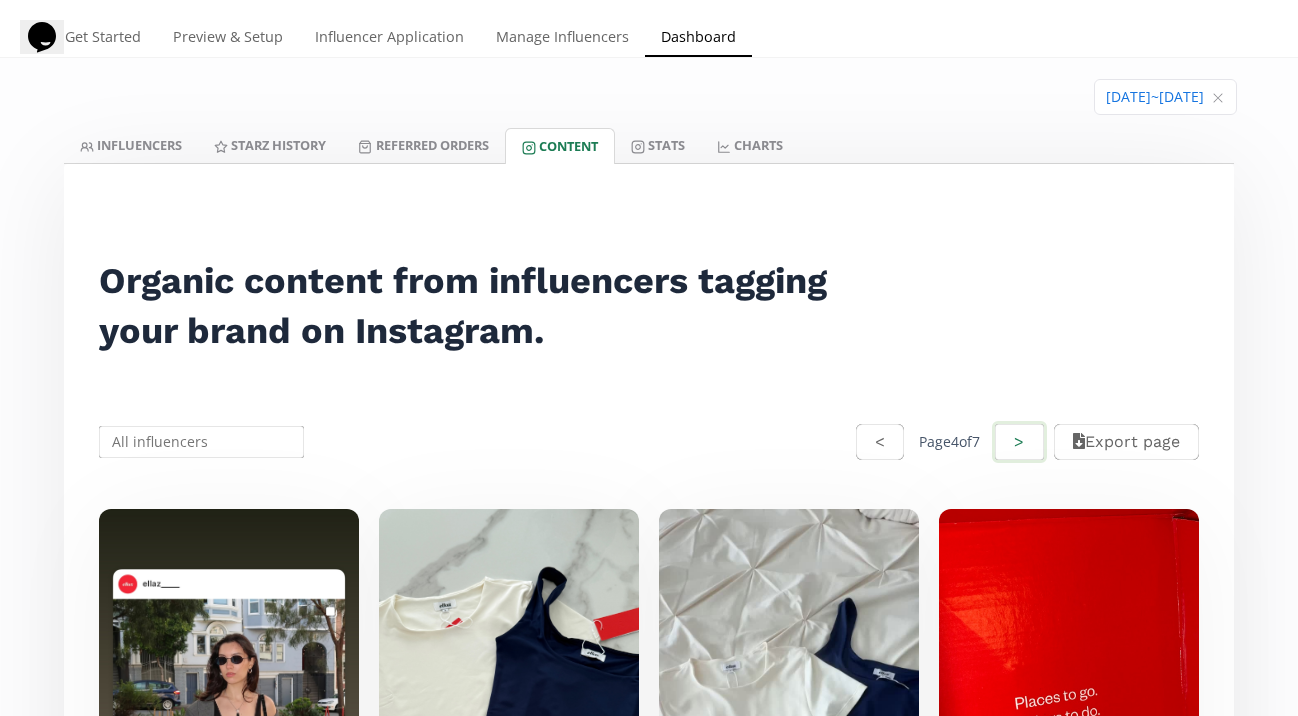 click on ">" at bounding box center [1019, 442] 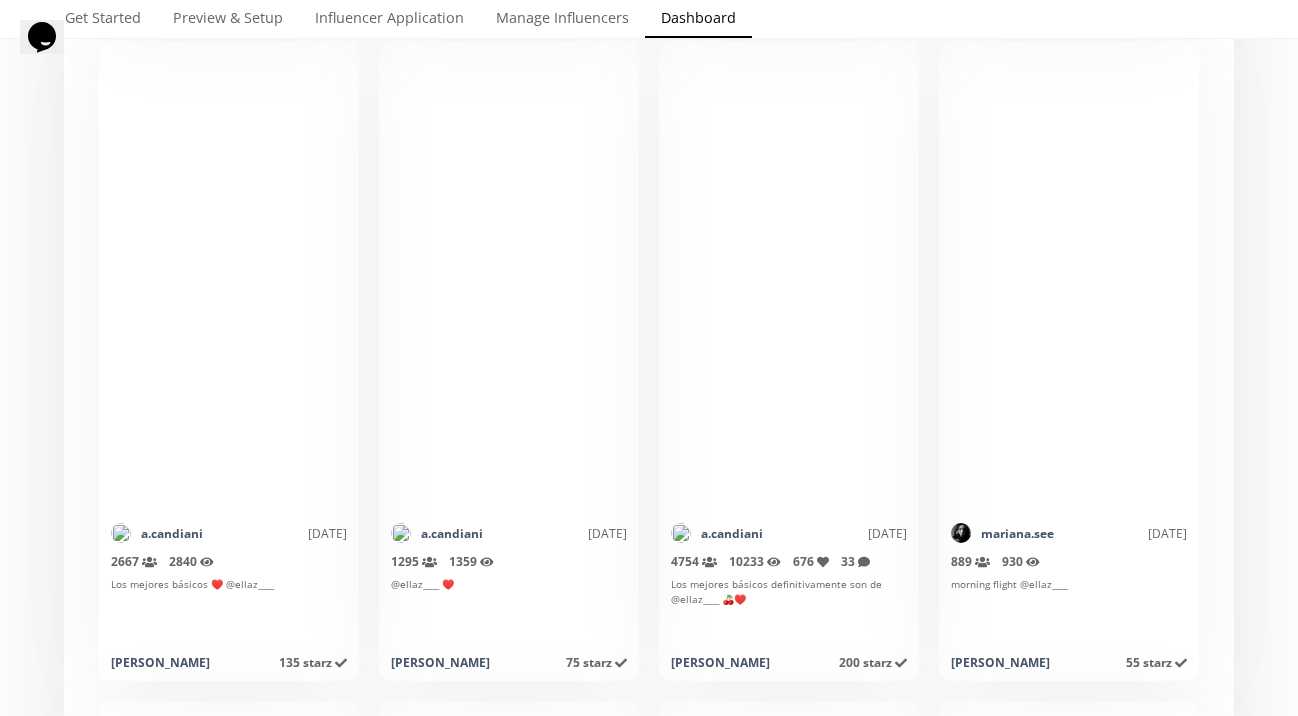 scroll, scrollTop: 5849, scrollLeft: 0, axis: vertical 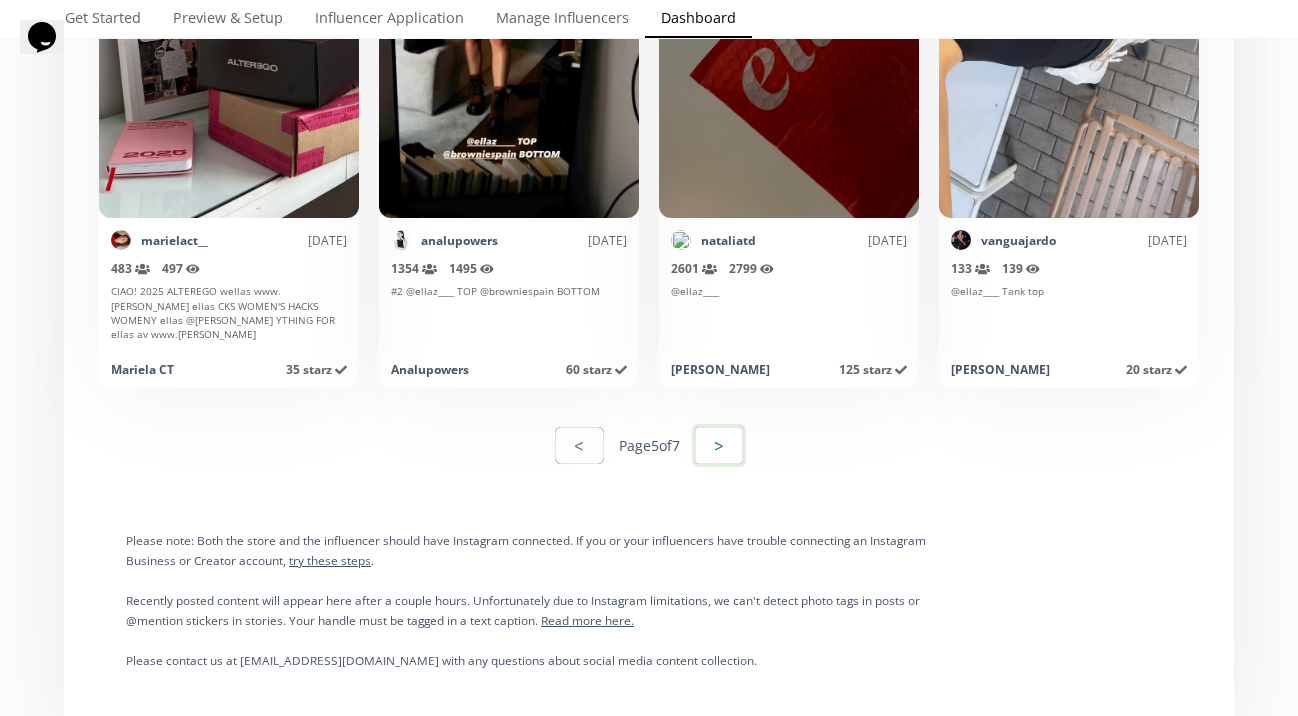 click on ">" at bounding box center (719, 445) 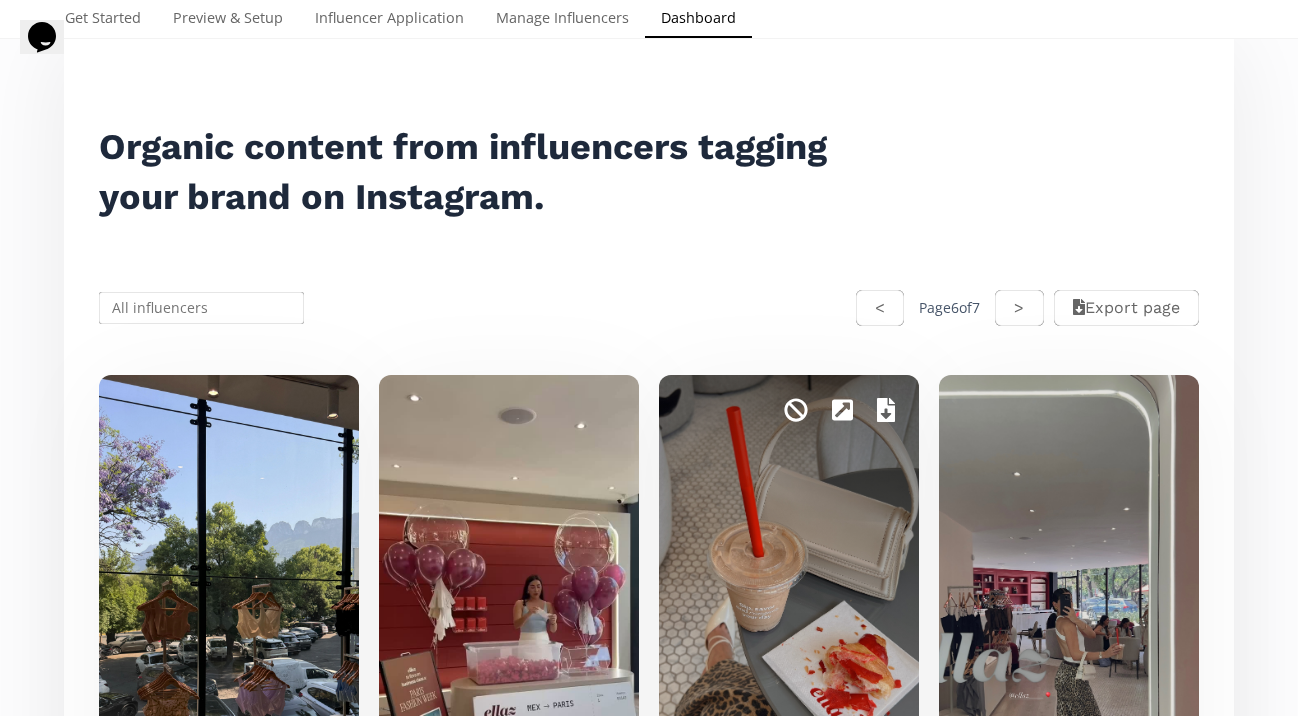 scroll, scrollTop: 215, scrollLeft: 0, axis: vertical 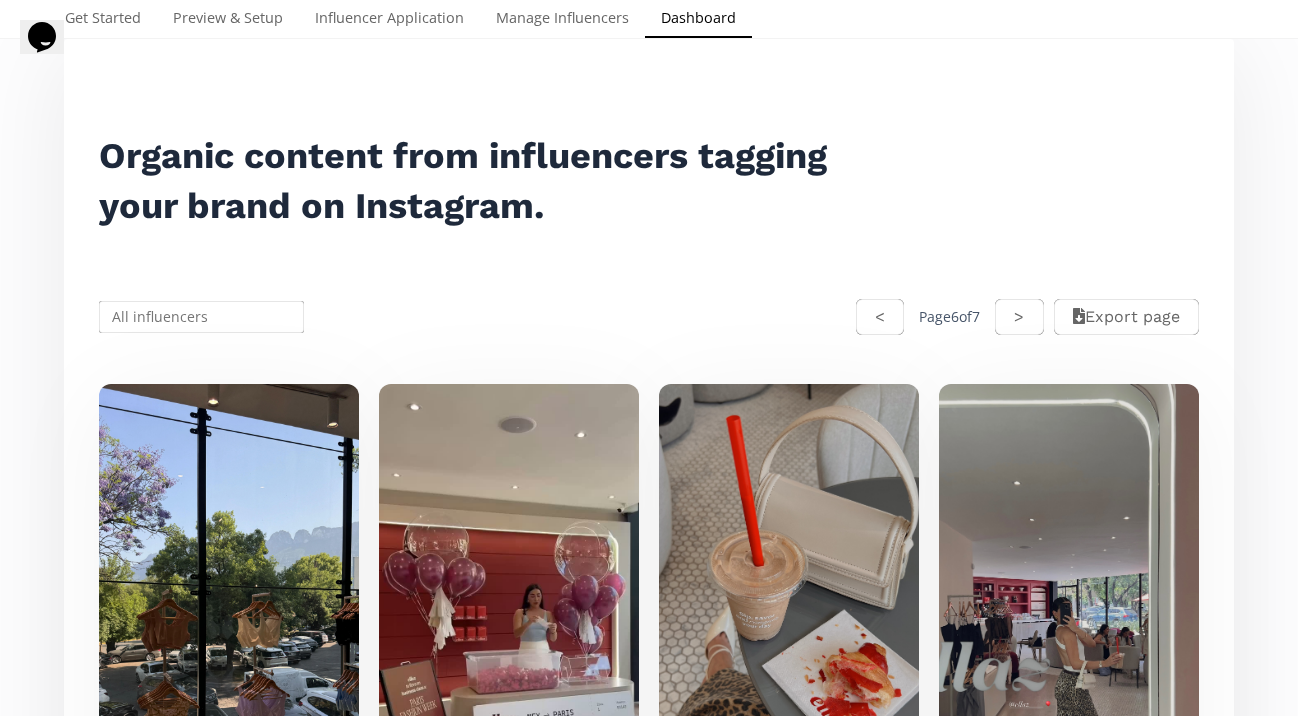 click on ">" at bounding box center (1019, 317) 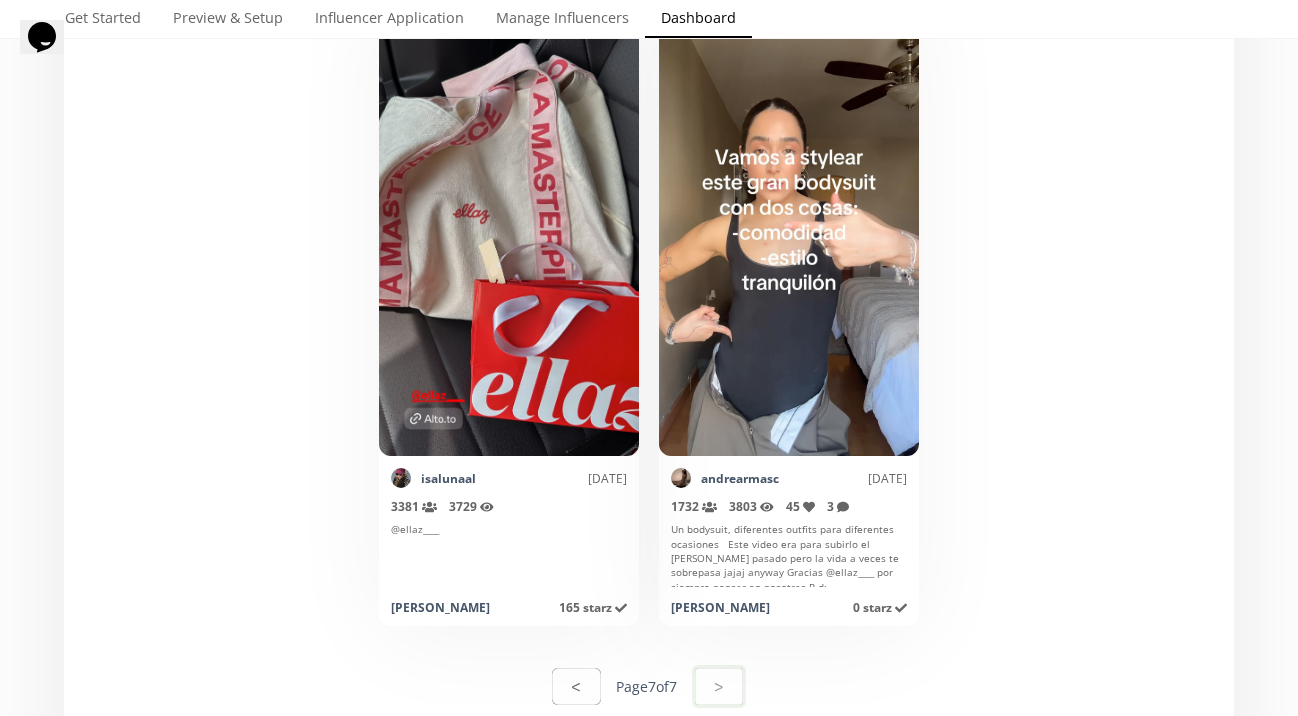 scroll, scrollTop: 632, scrollLeft: 0, axis: vertical 